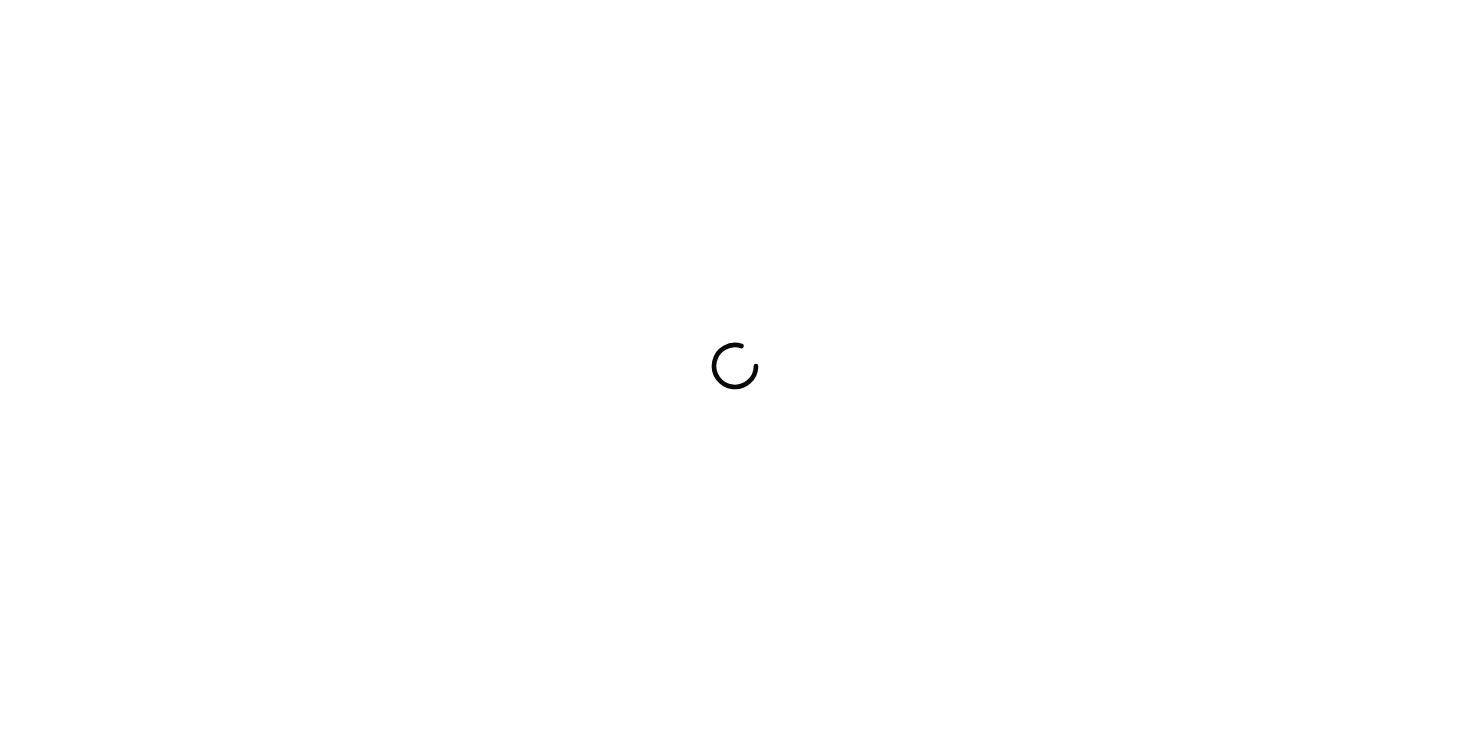 scroll, scrollTop: 0, scrollLeft: 0, axis: both 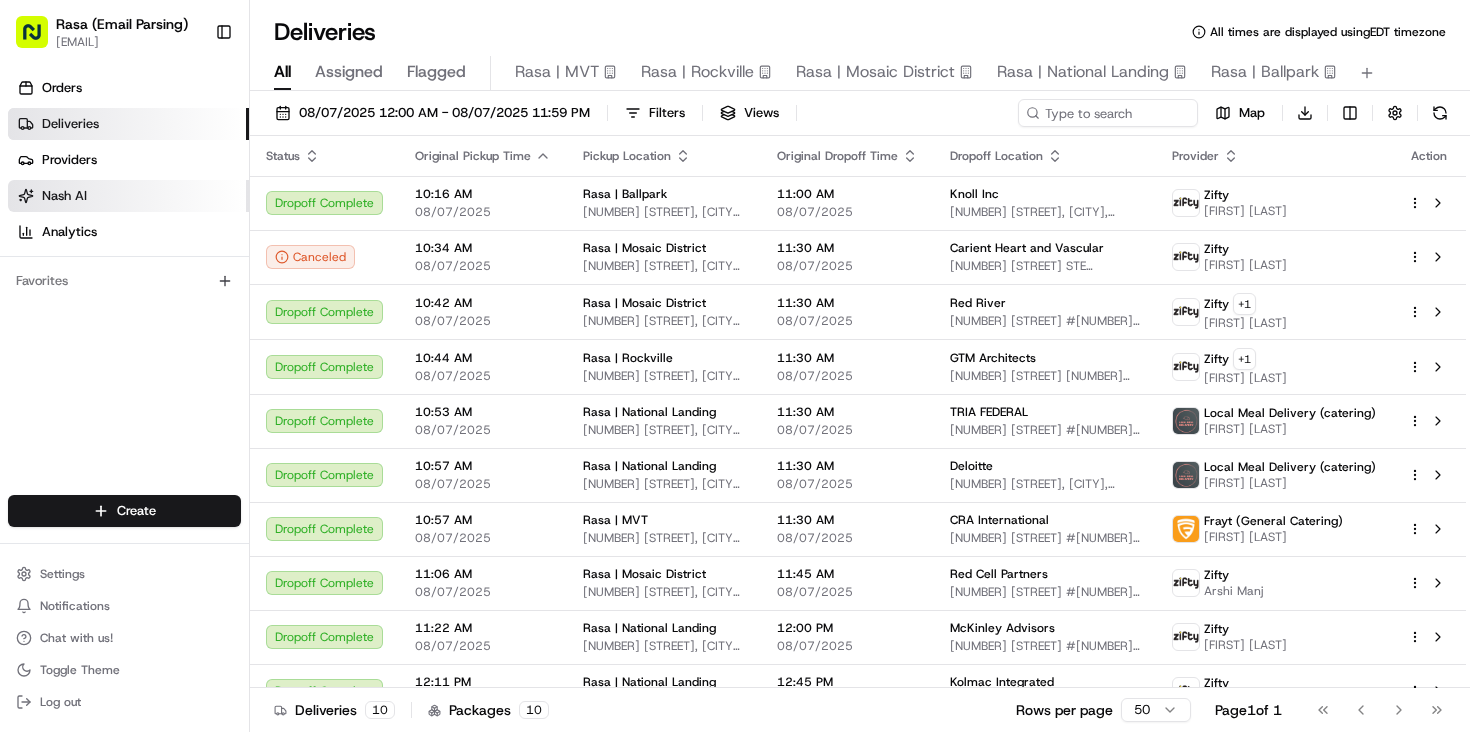 click on "Nash AI" at bounding box center (64, 196) 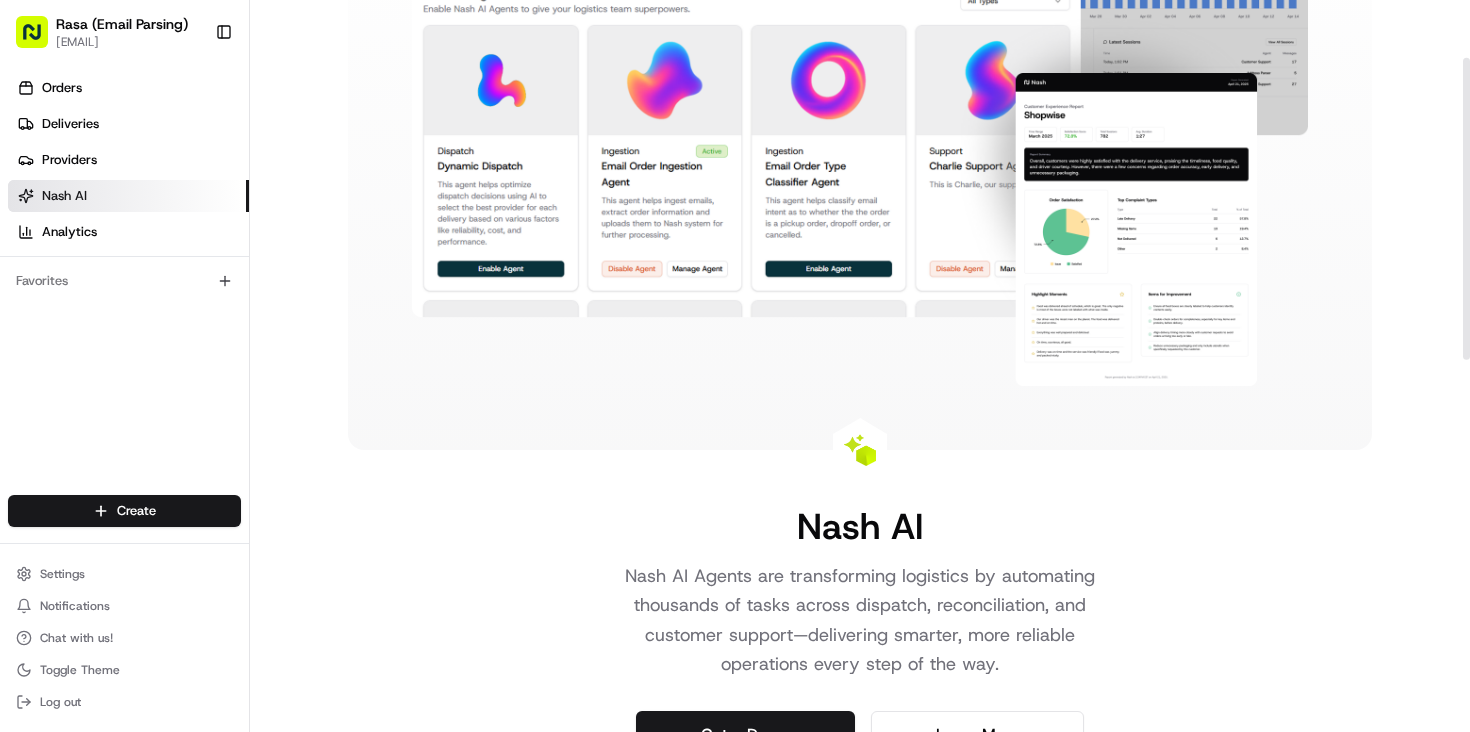 scroll, scrollTop: 0, scrollLeft: 0, axis: both 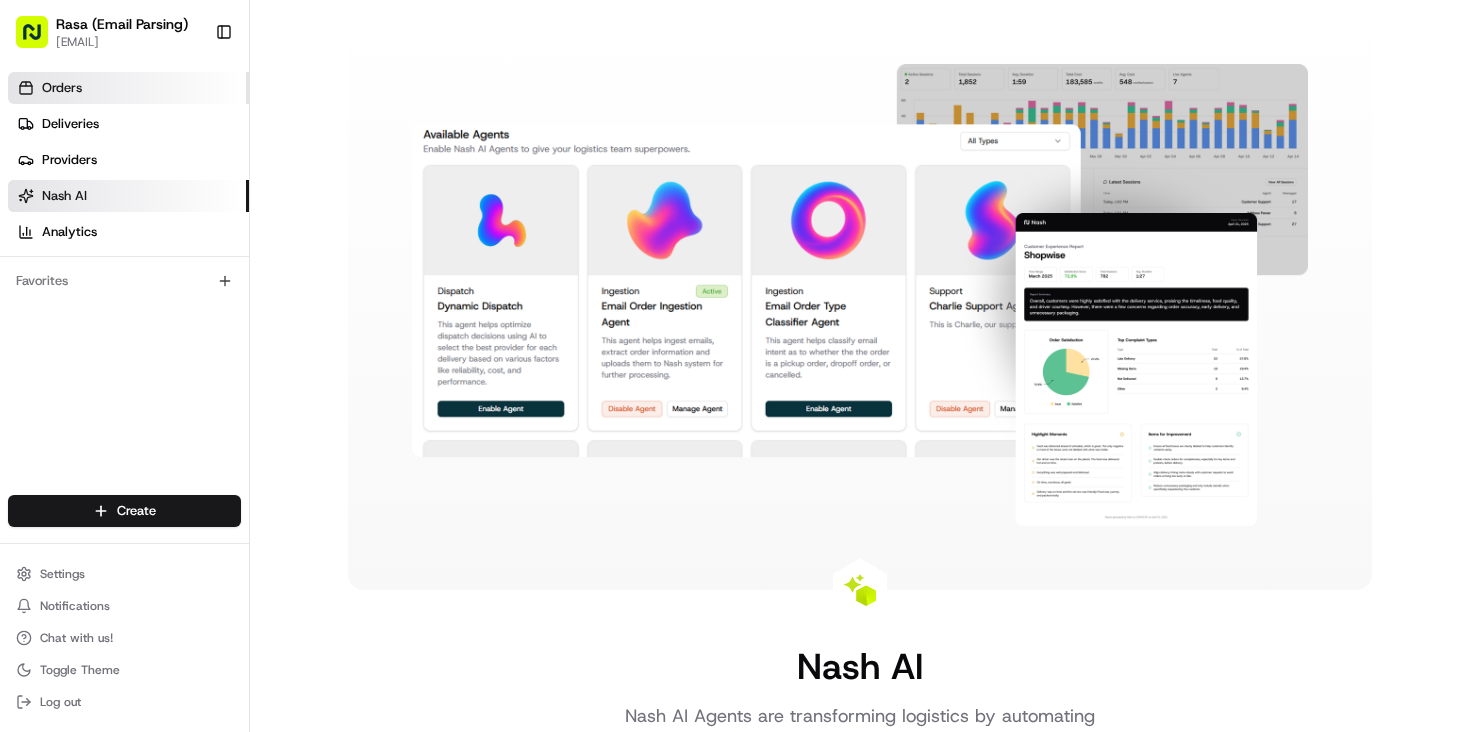 click on "Orders" at bounding box center [128, 88] 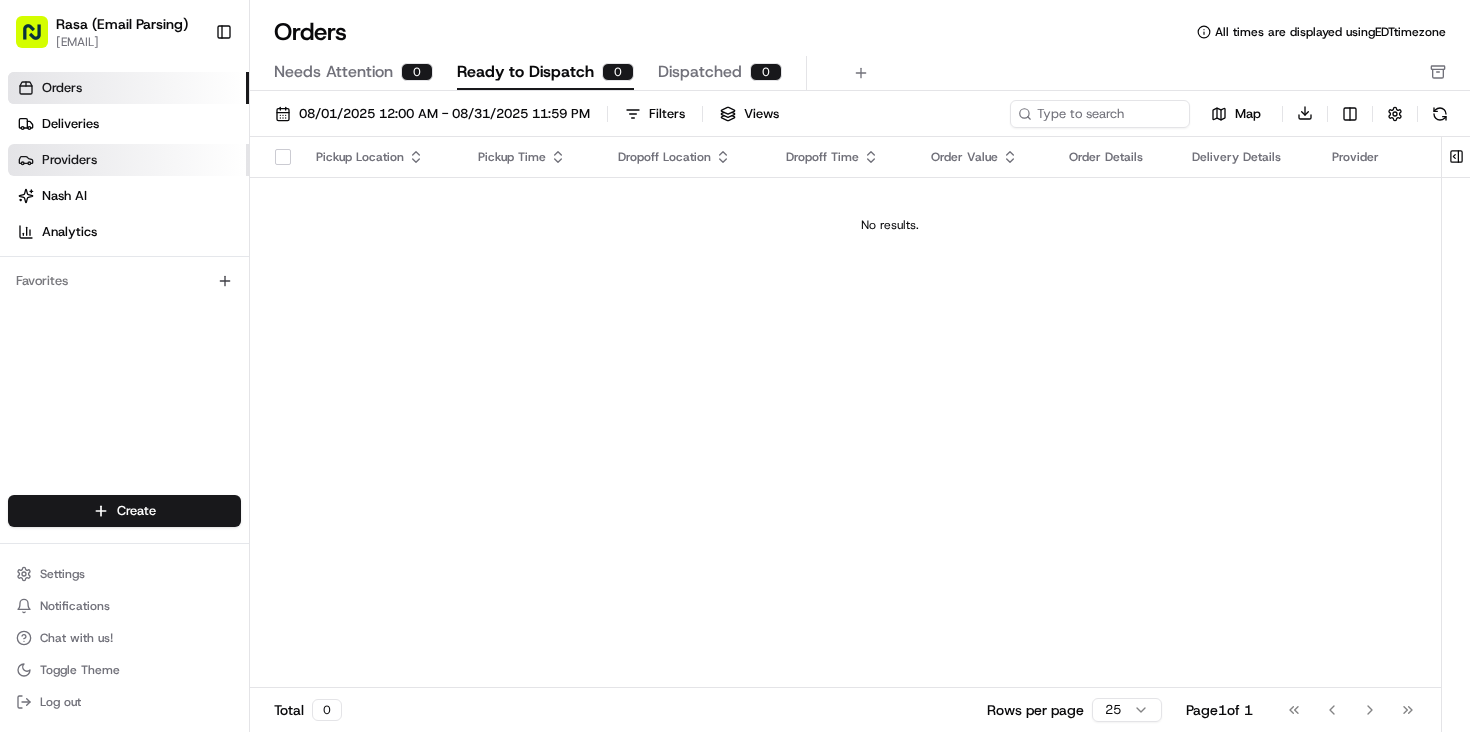 click on "Providers" at bounding box center (69, 160) 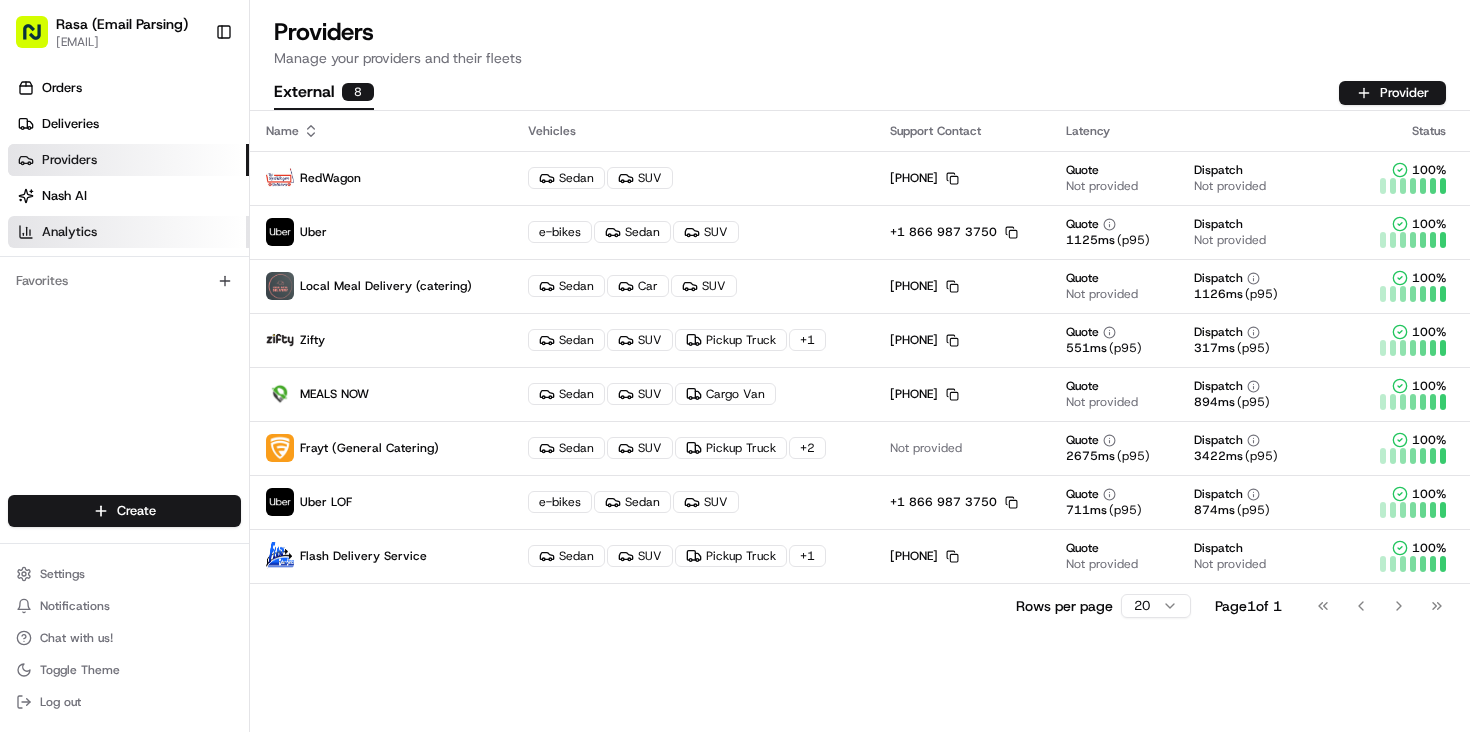 click on "Analytics" at bounding box center (69, 232) 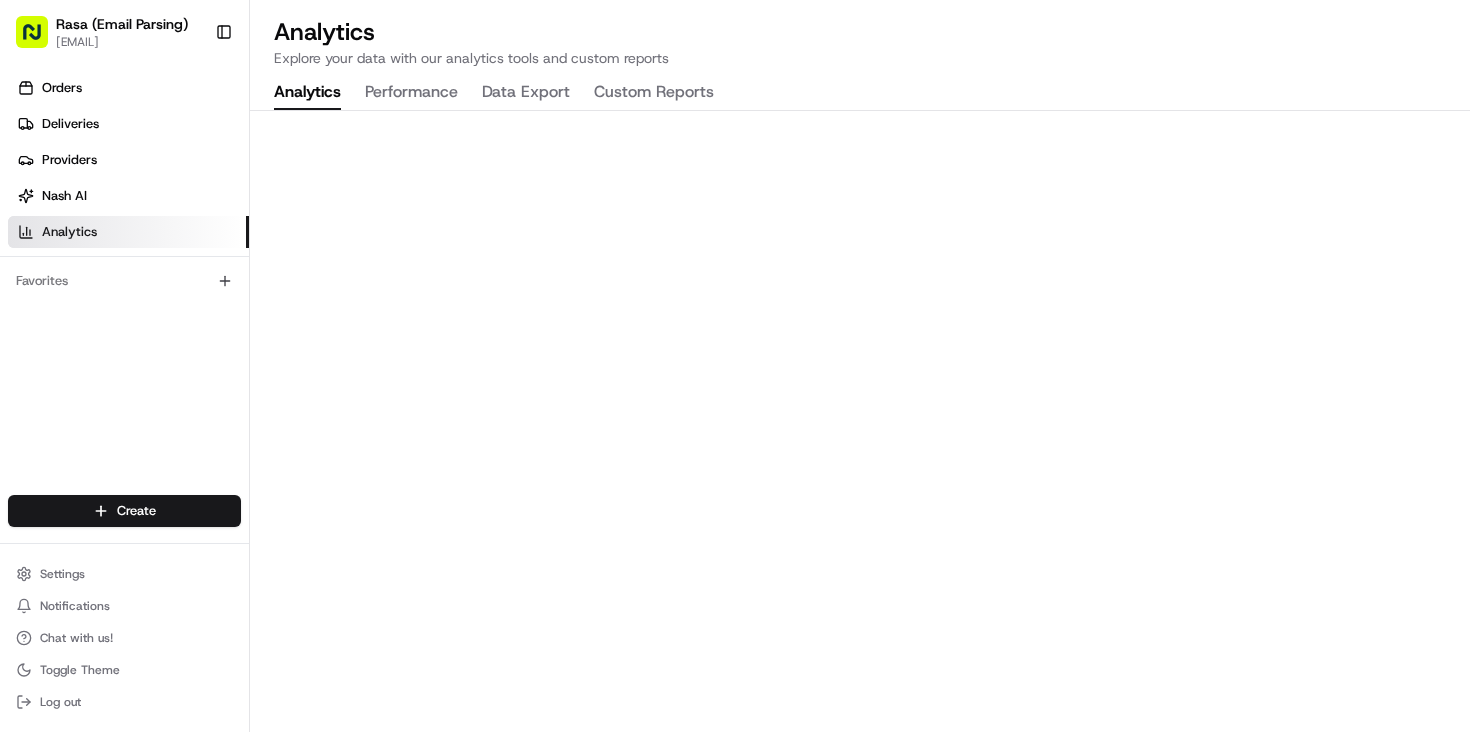 click on "Data Export" at bounding box center (526, 93) 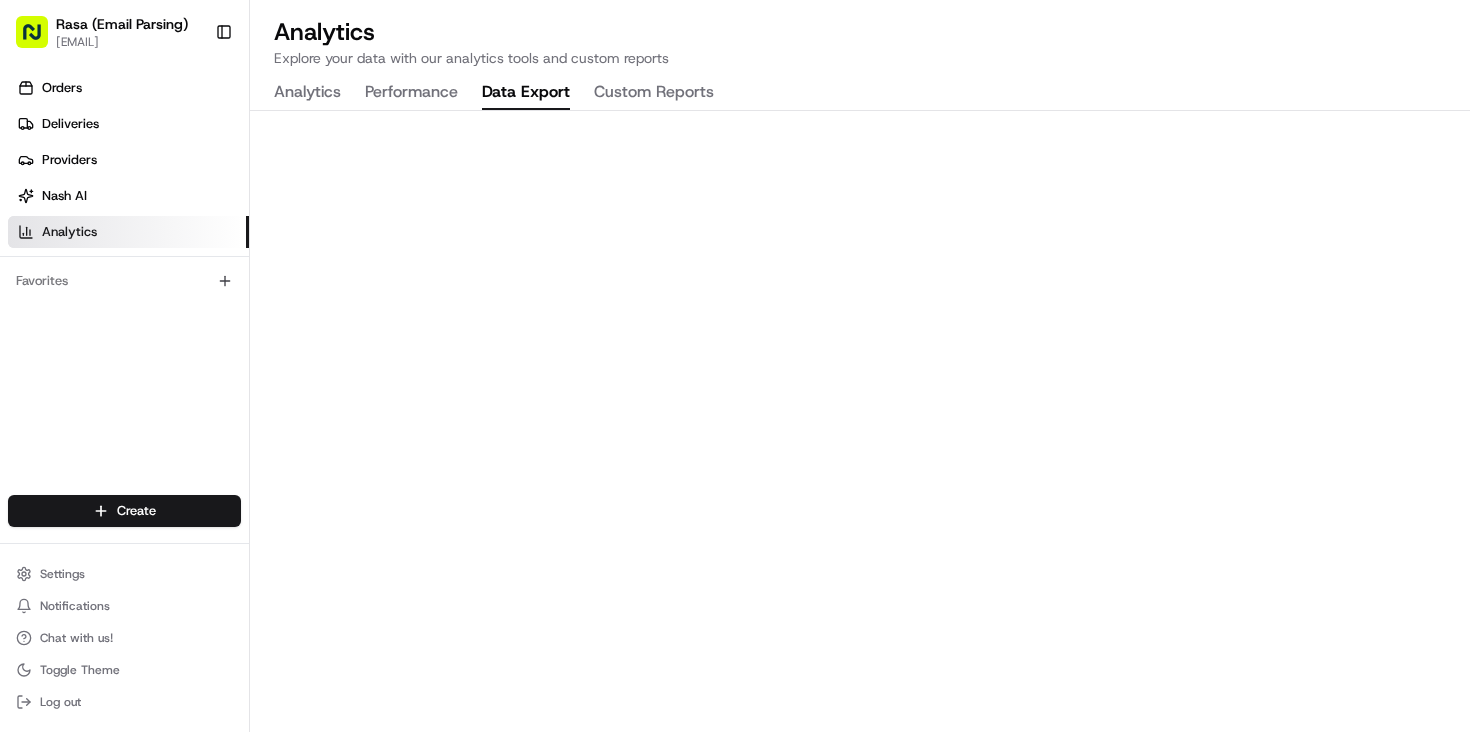 click on "Analytics" at bounding box center [307, 93] 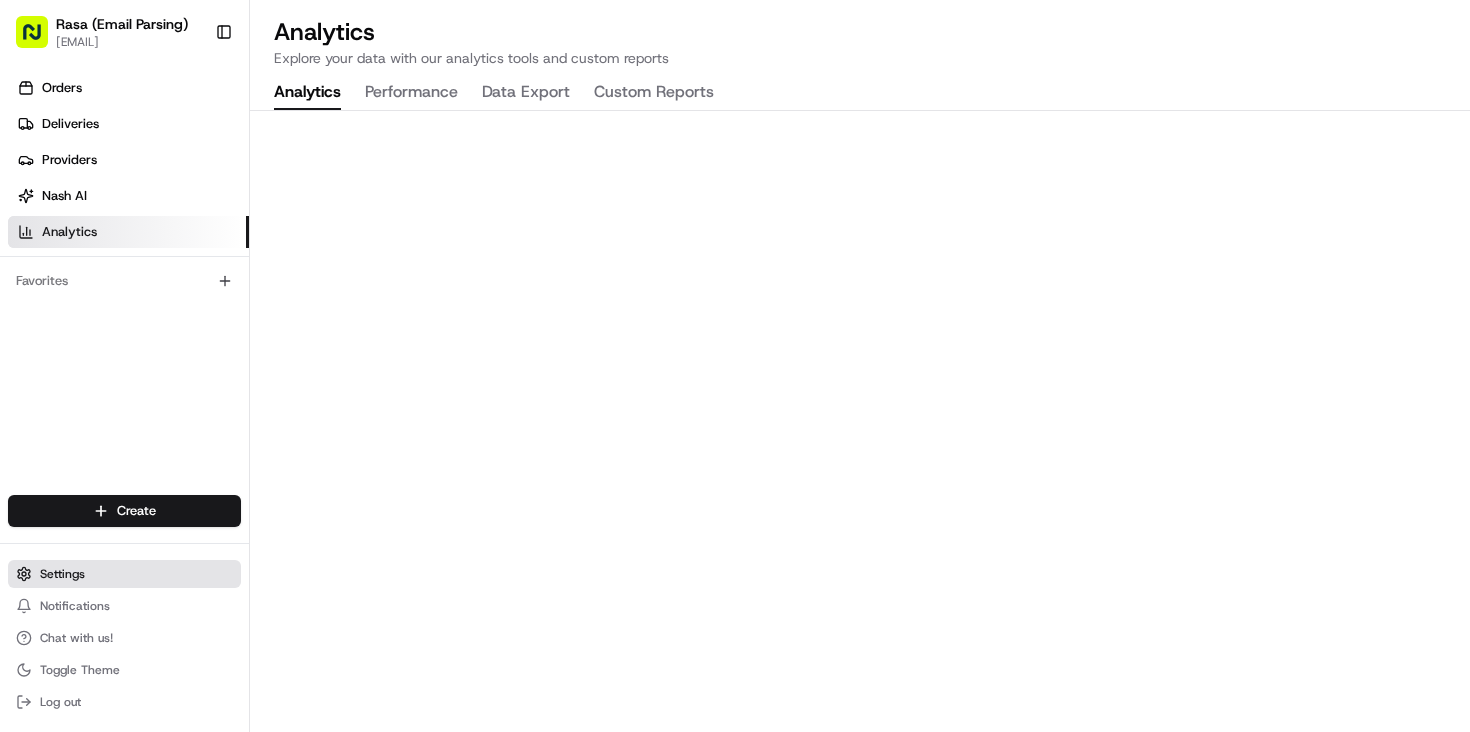 click on "Settings" at bounding box center (124, 574) 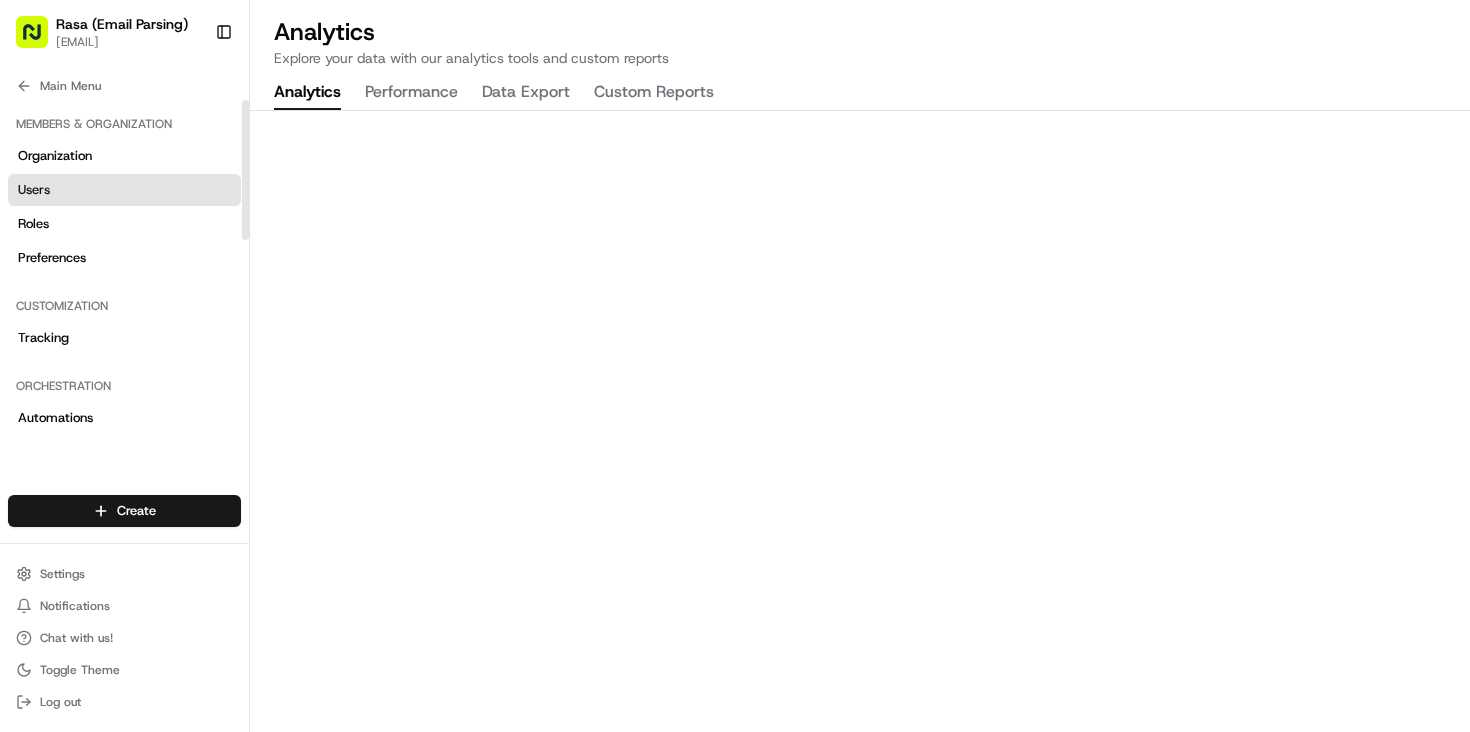 click on "Users" at bounding box center (34, 190) 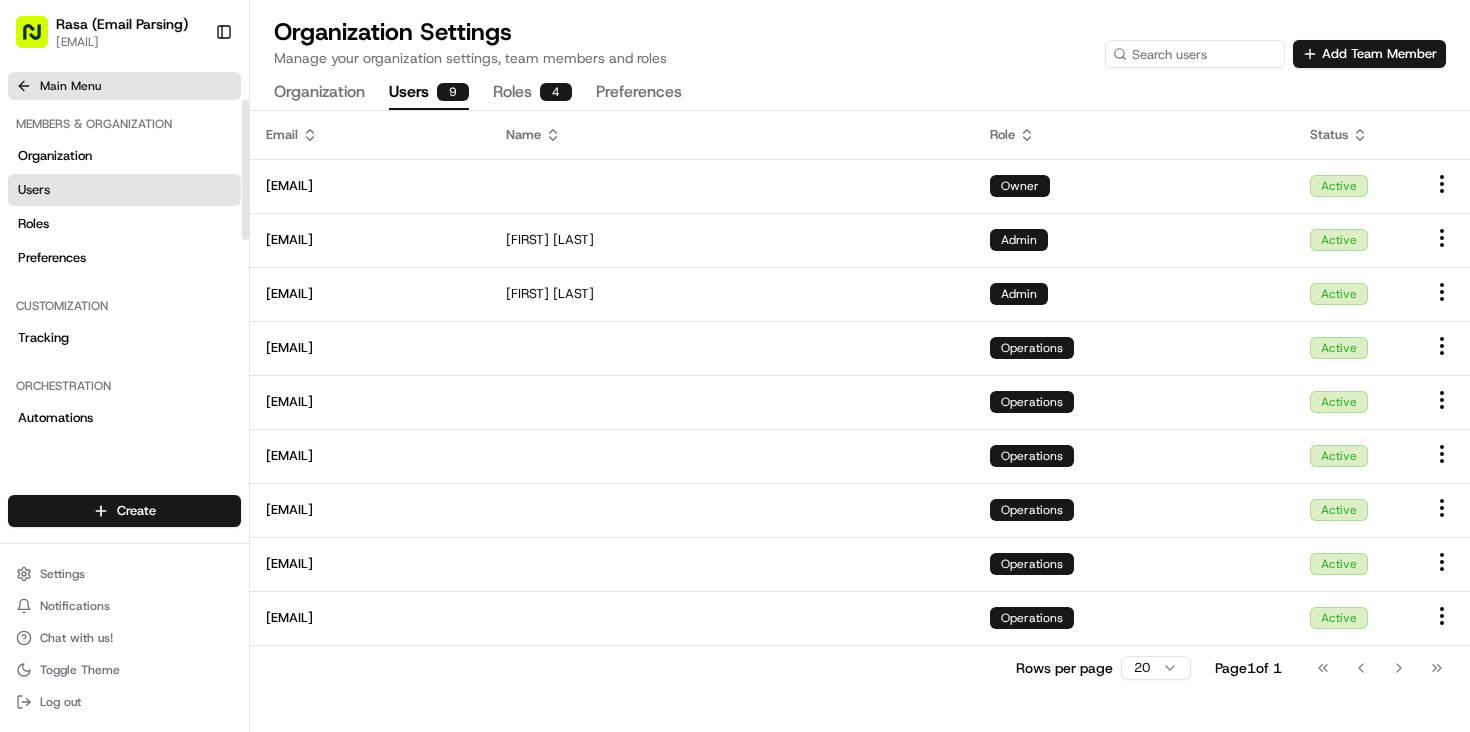 click 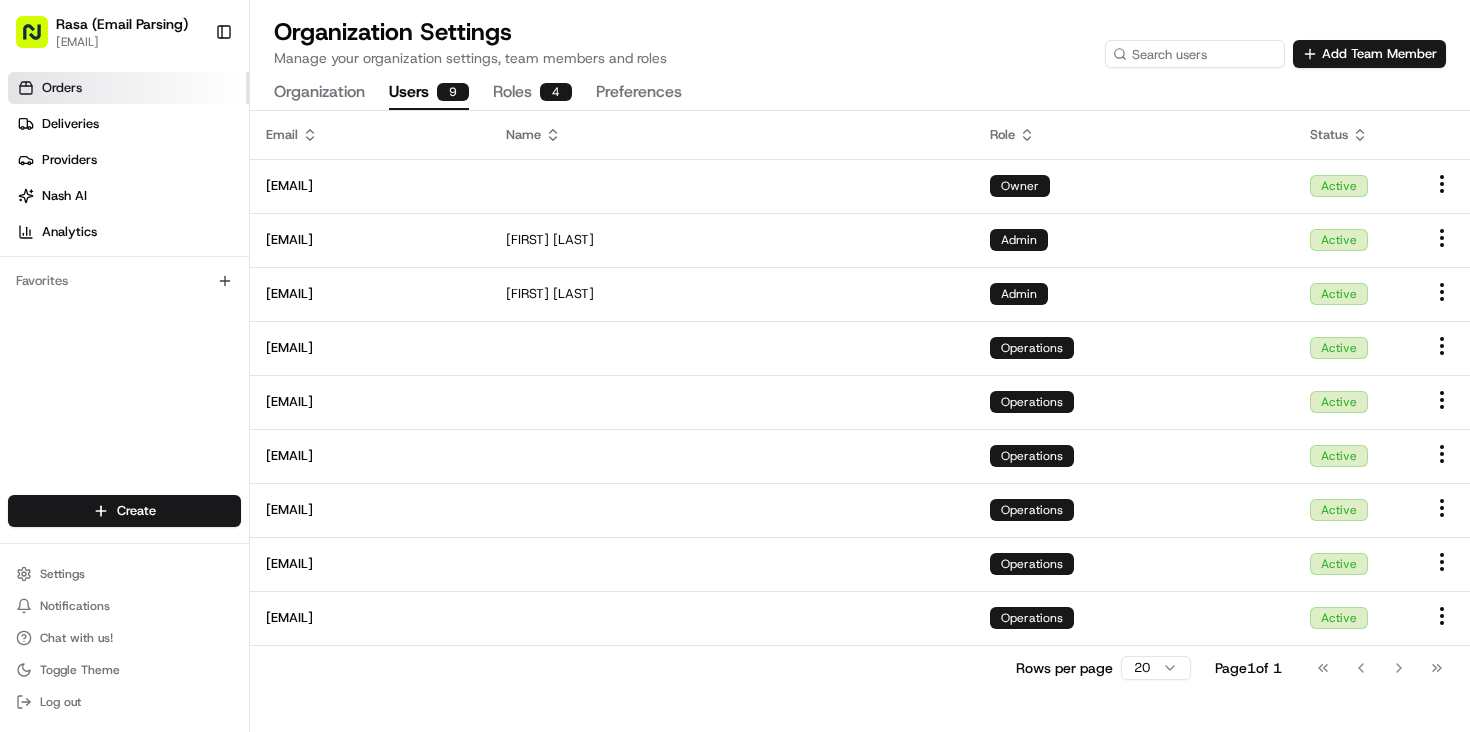 click on "Orders" at bounding box center [62, 88] 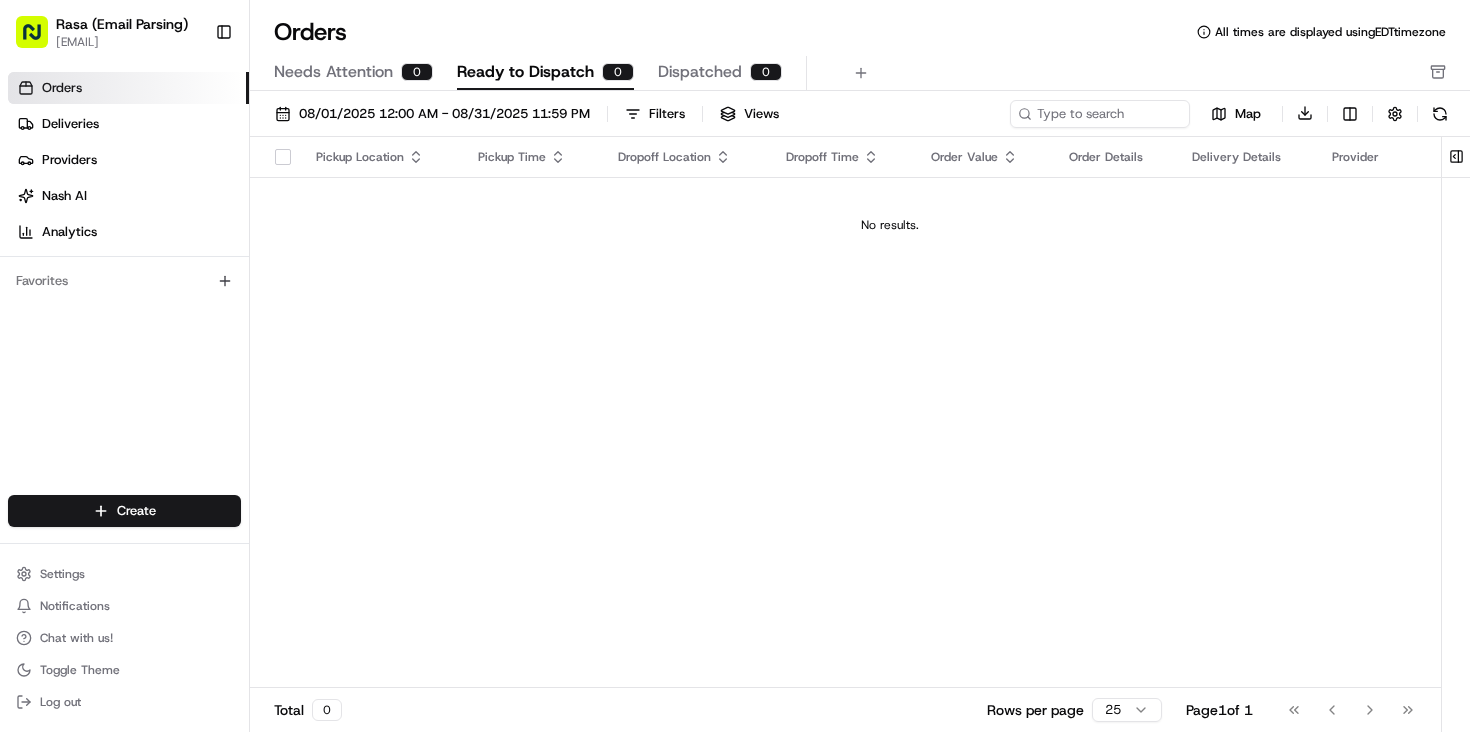 click on "Orders" at bounding box center (62, 88) 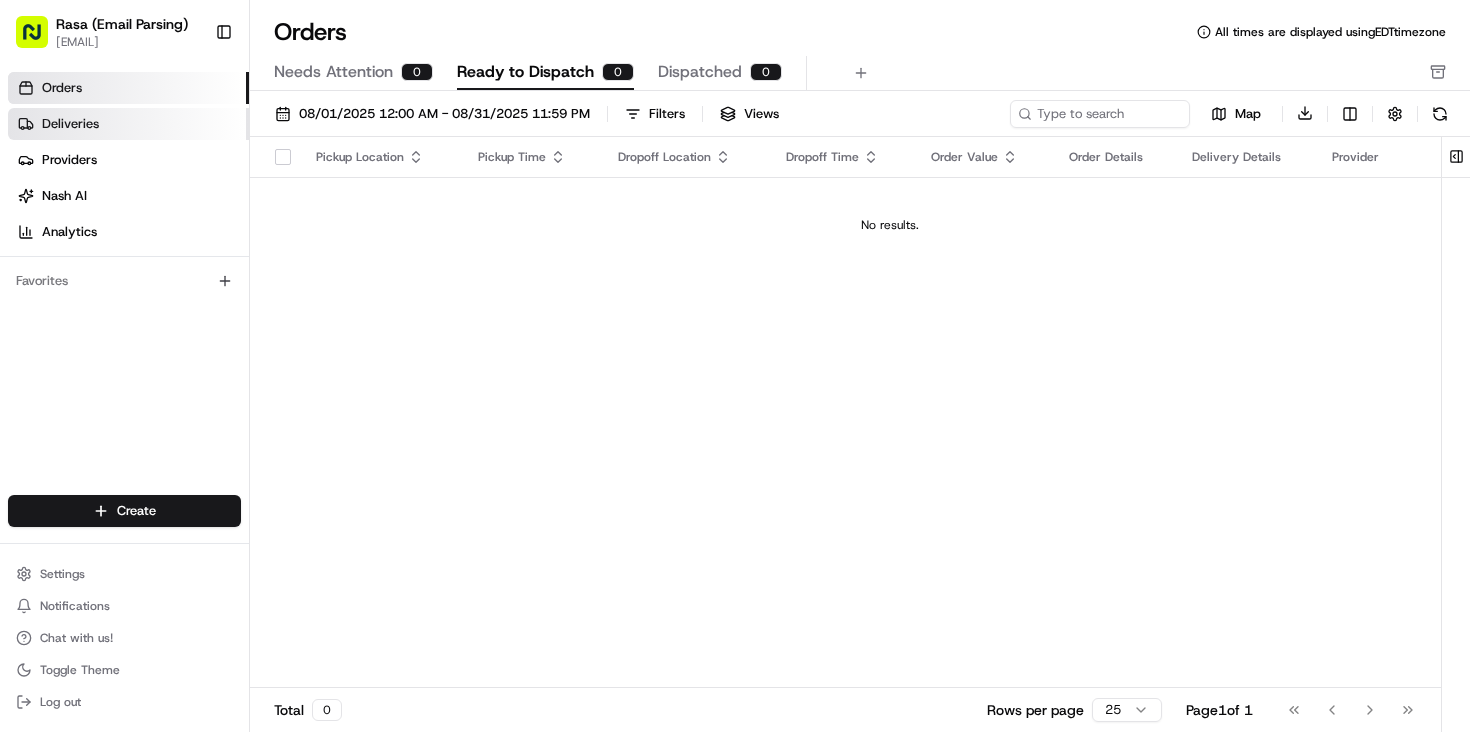 click on "Deliveries" at bounding box center (70, 124) 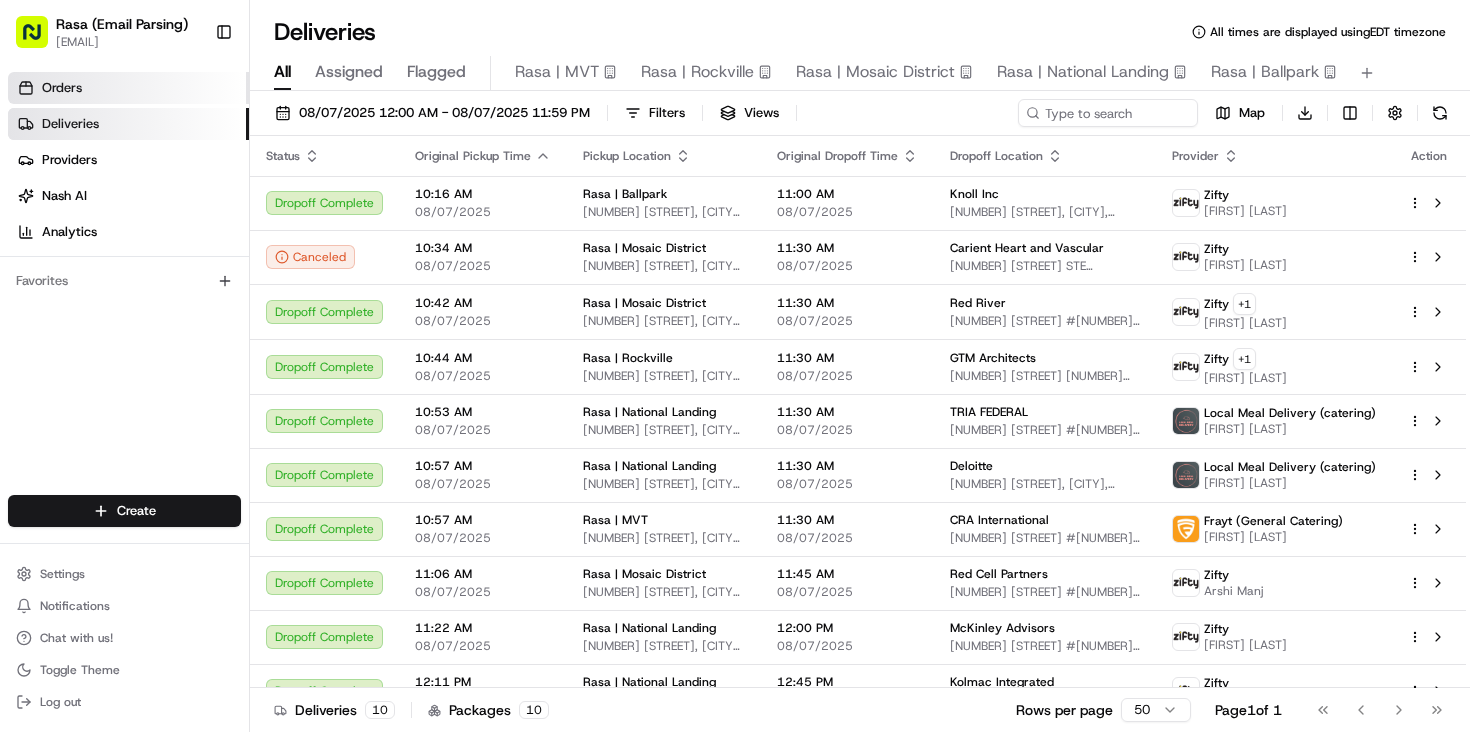 click on "Orders" at bounding box center [62, 88] 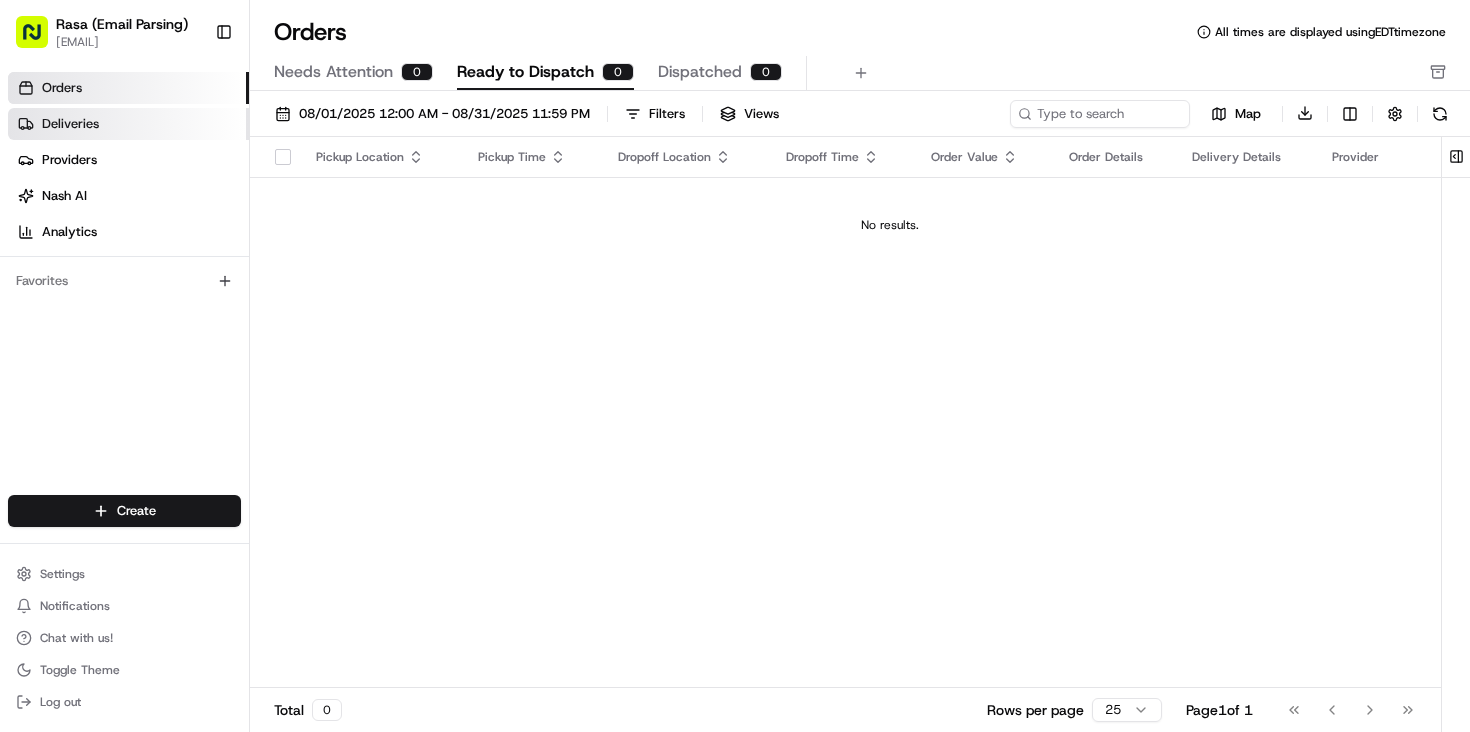 click on "Deliveries" at bounding box center [70, 124] 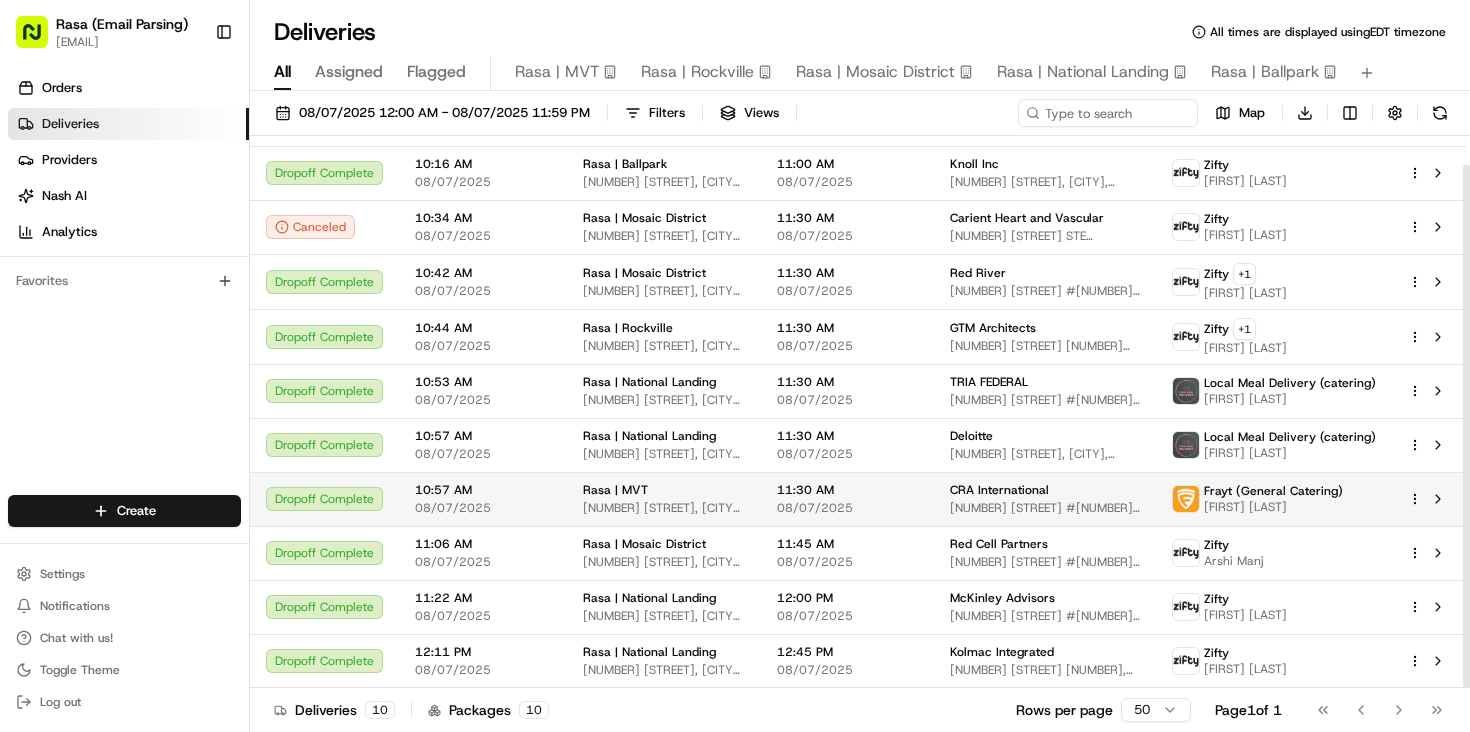 scroll, scrollTop: 0, scrollLeft: 0, axis: both 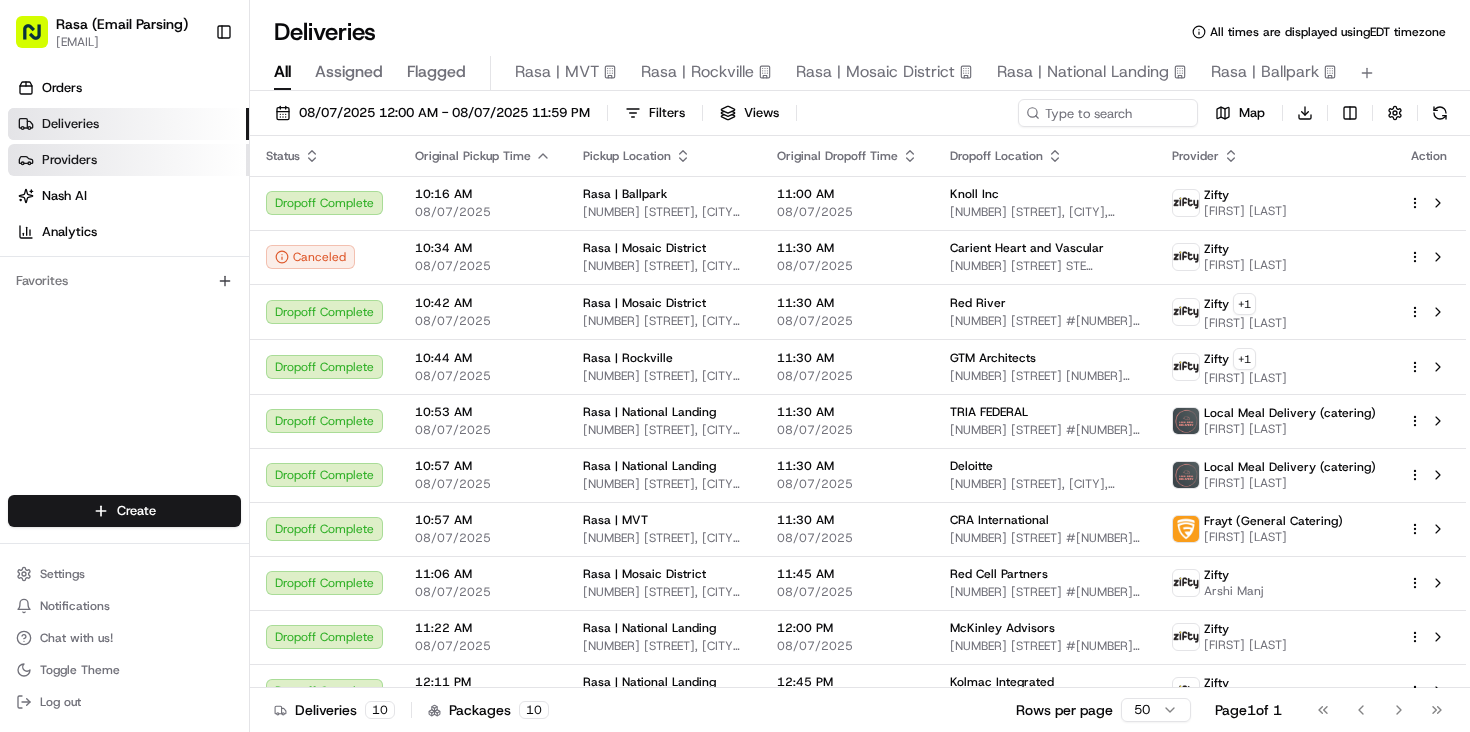 click on "Providers" at bounding box center (69, 160) 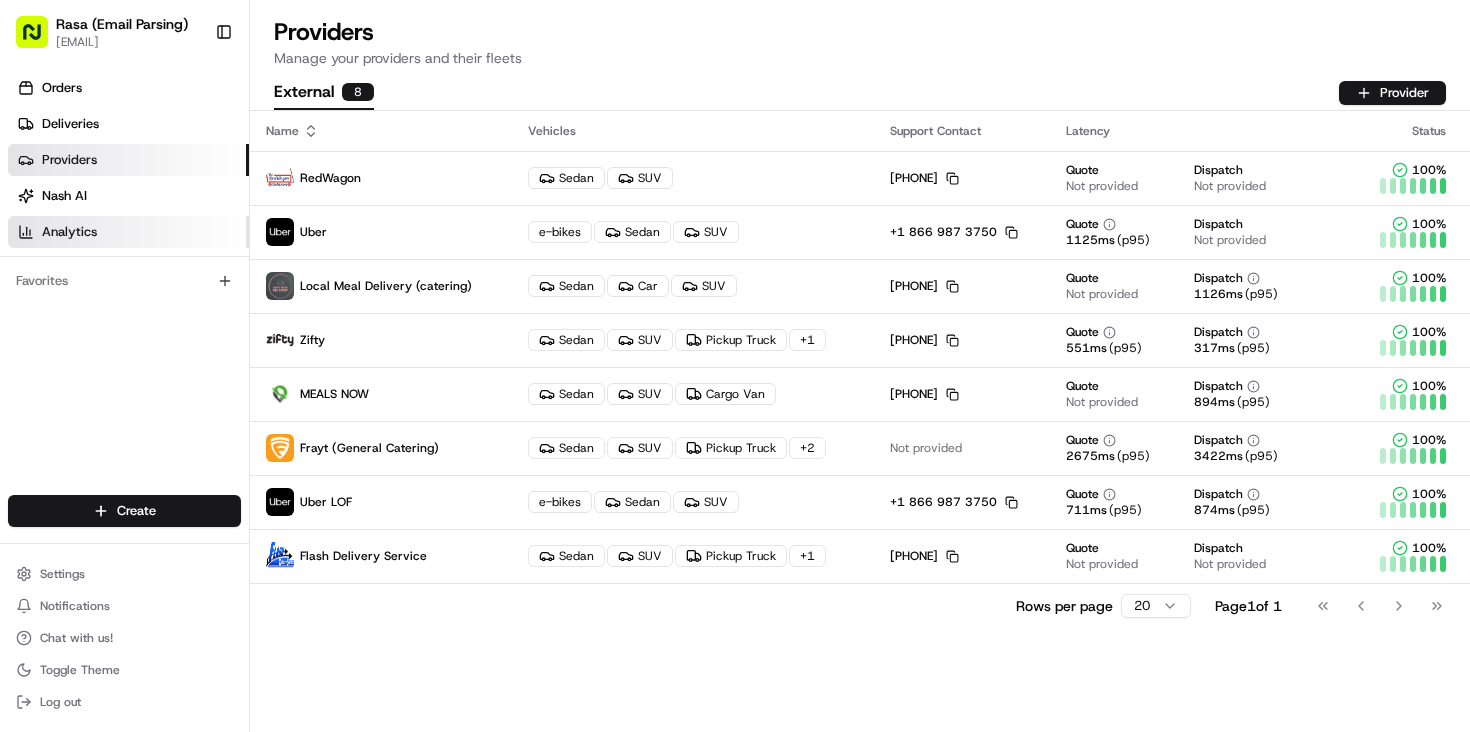 click on "Analytics" at bounding box center (69, 232) 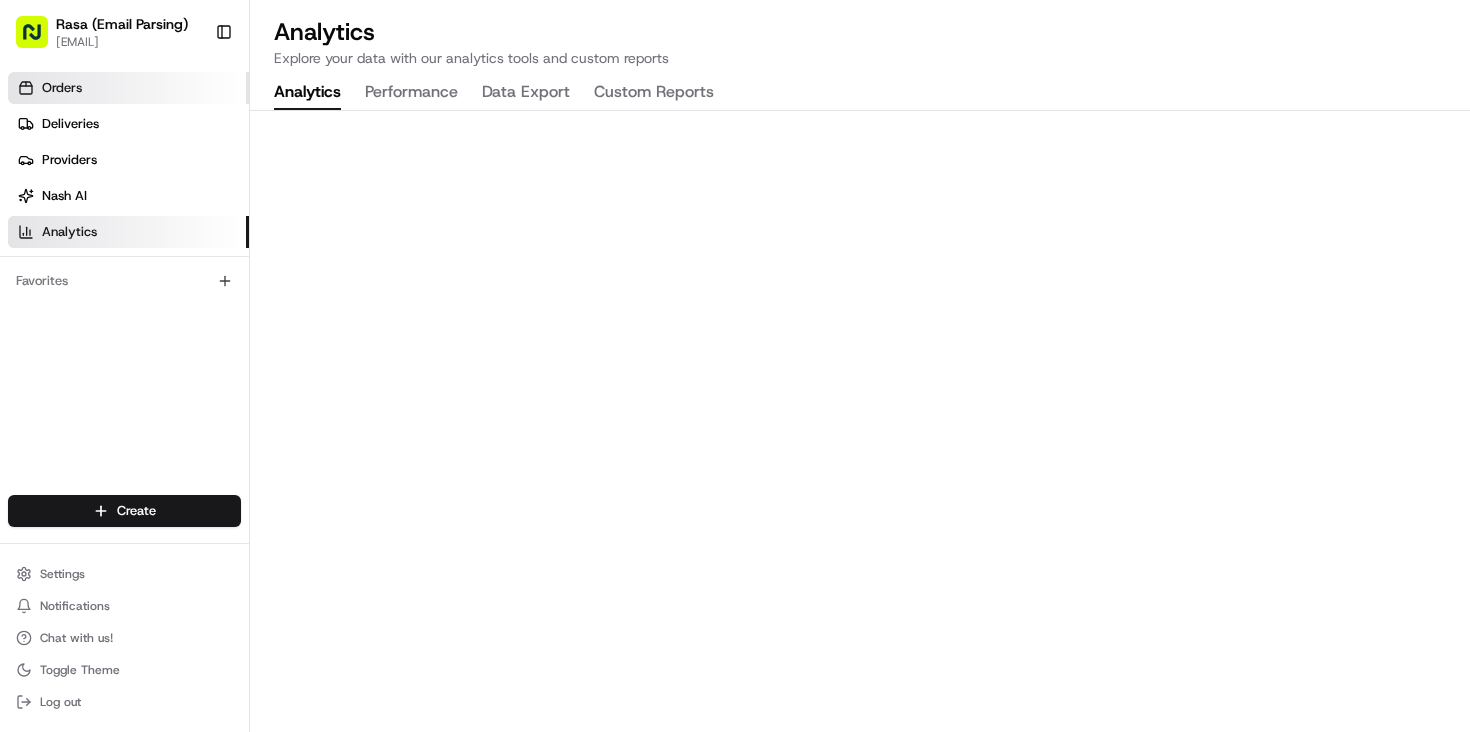 click on "Orders" at bounding box center [62, 88] 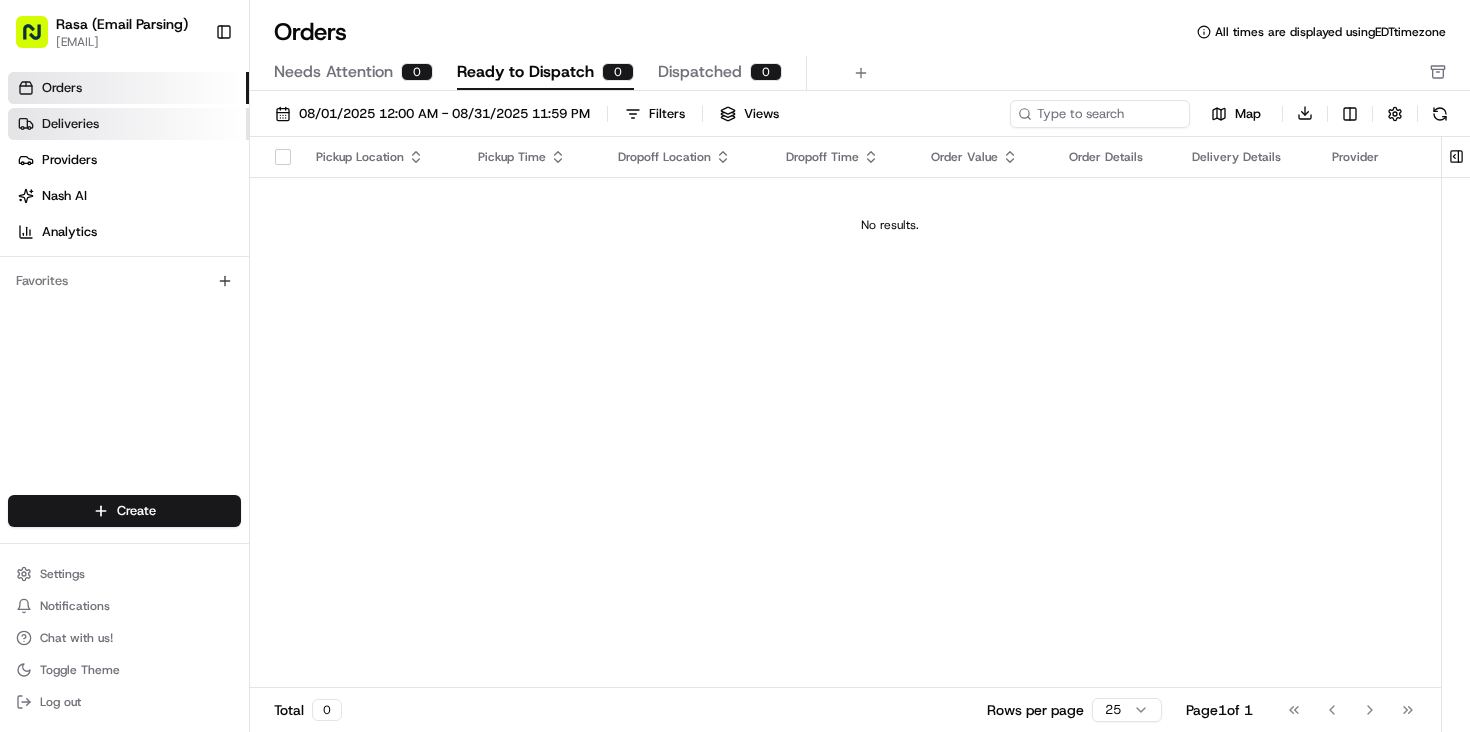 click on "Deliveries" at bounding box center (128, 124) 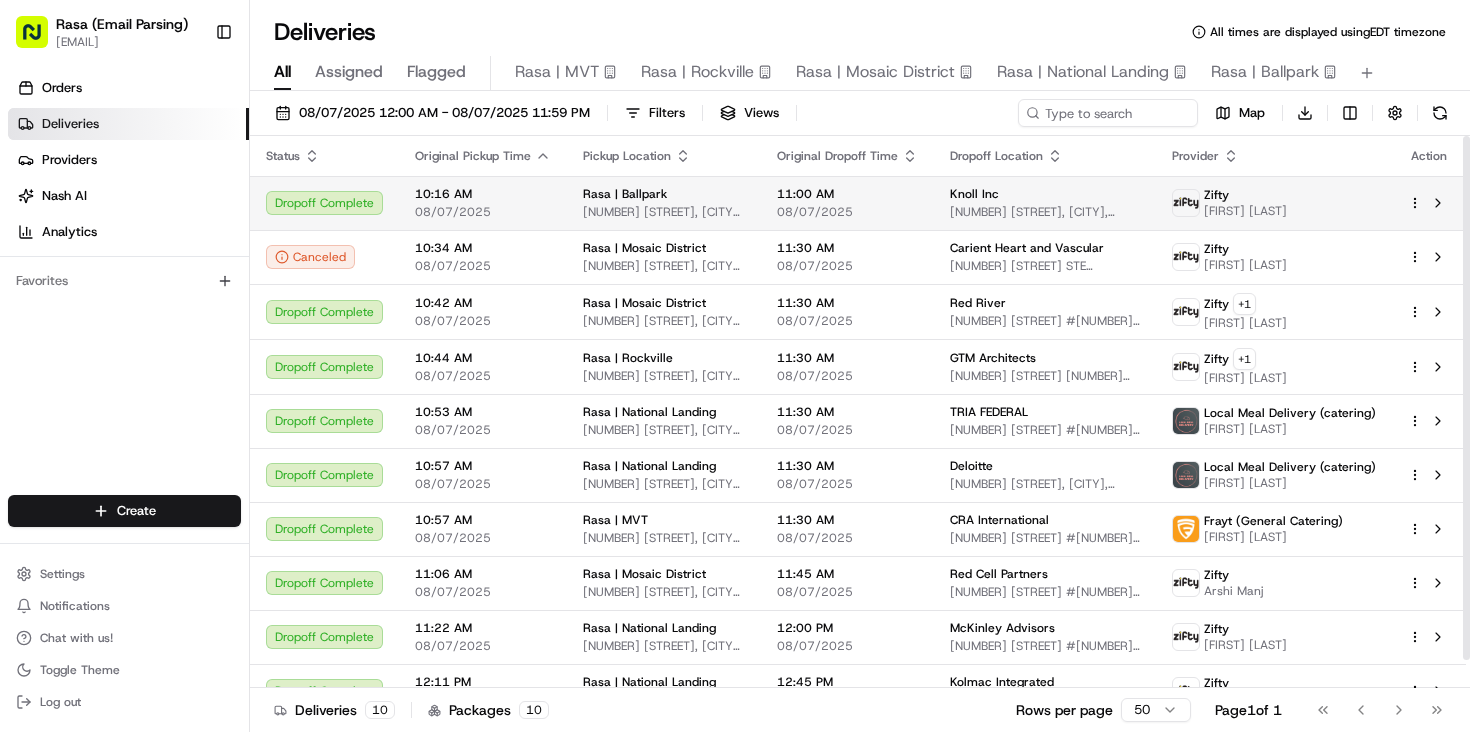 click on "Rasa | Ballpark 1247 1st St SE, Washington, DC 20003, USA" at bounding box center [664, 203] 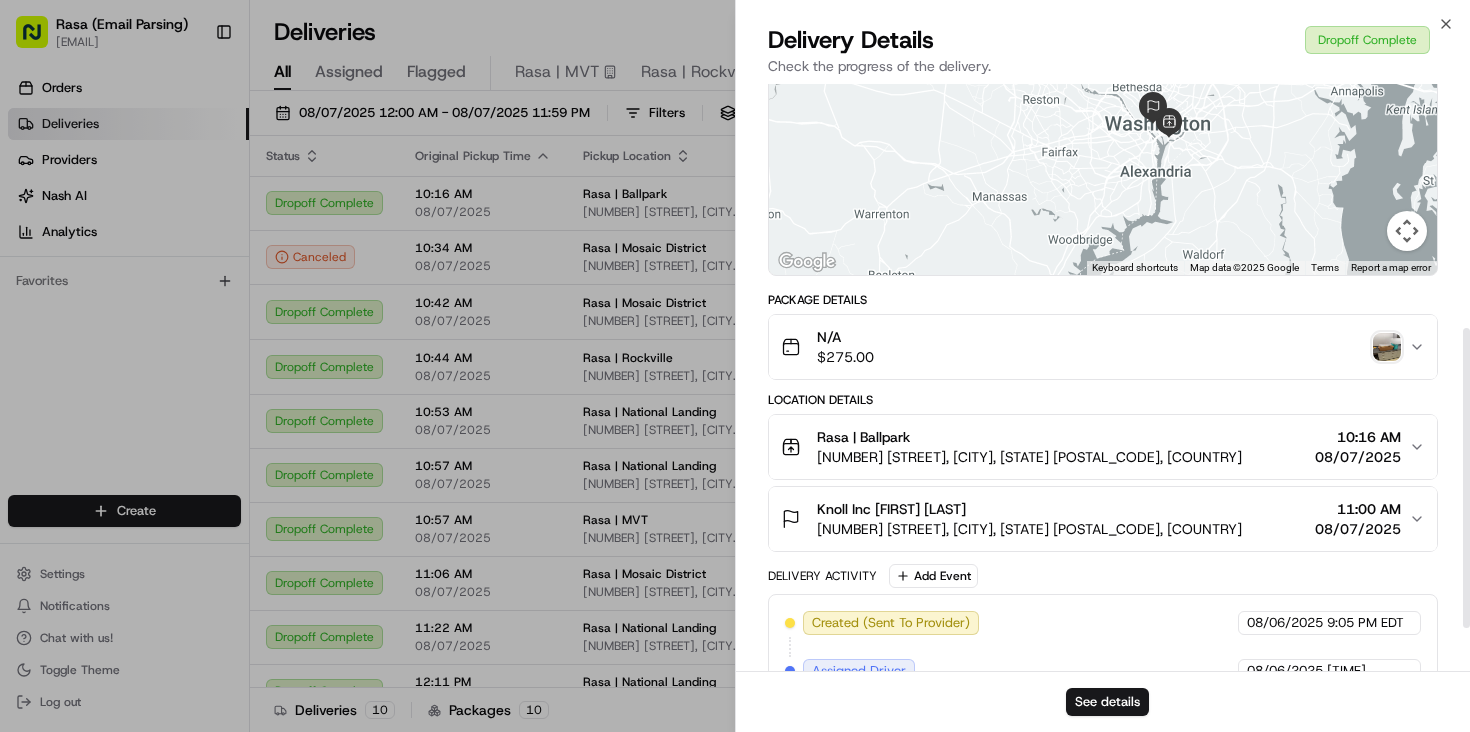 scroll, scrollTop: 0, scrollLeft: 0, axis: both 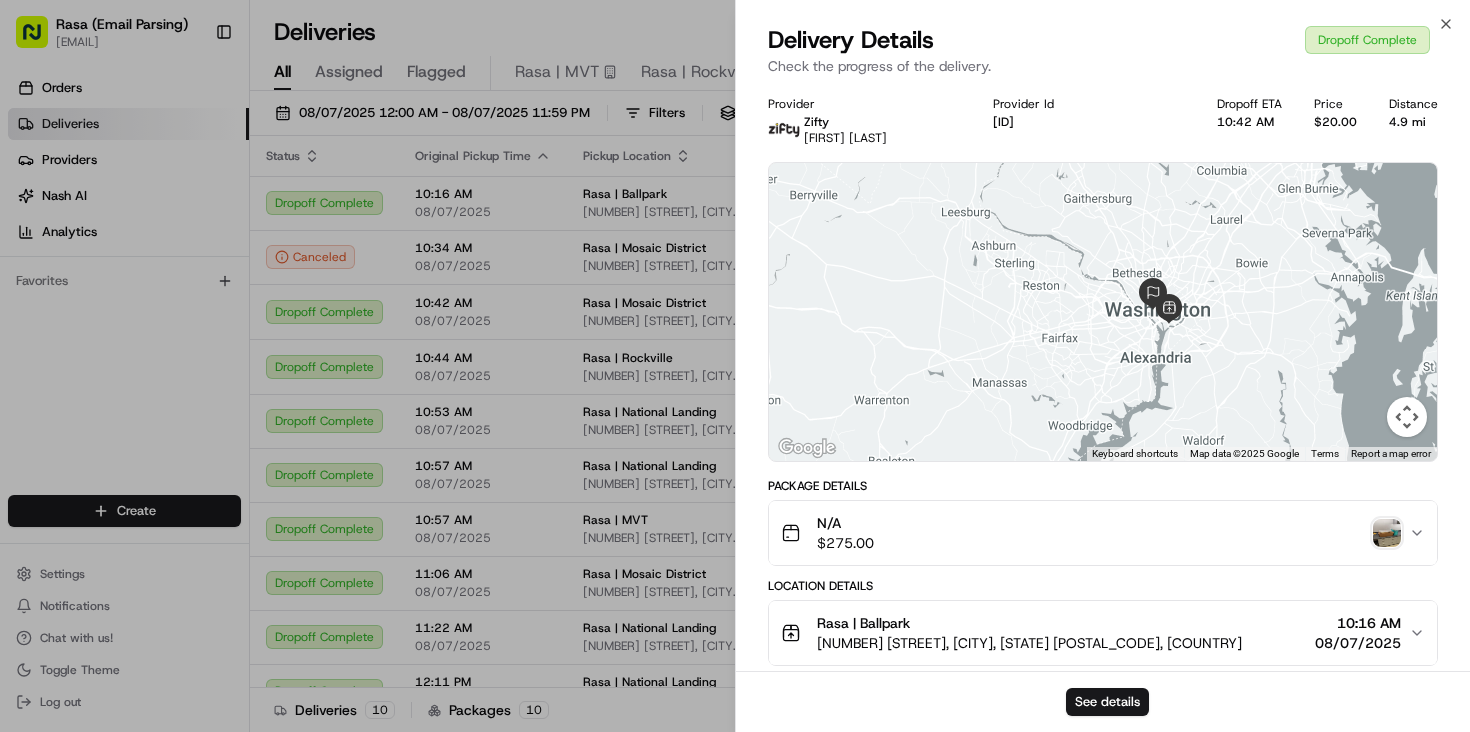 click 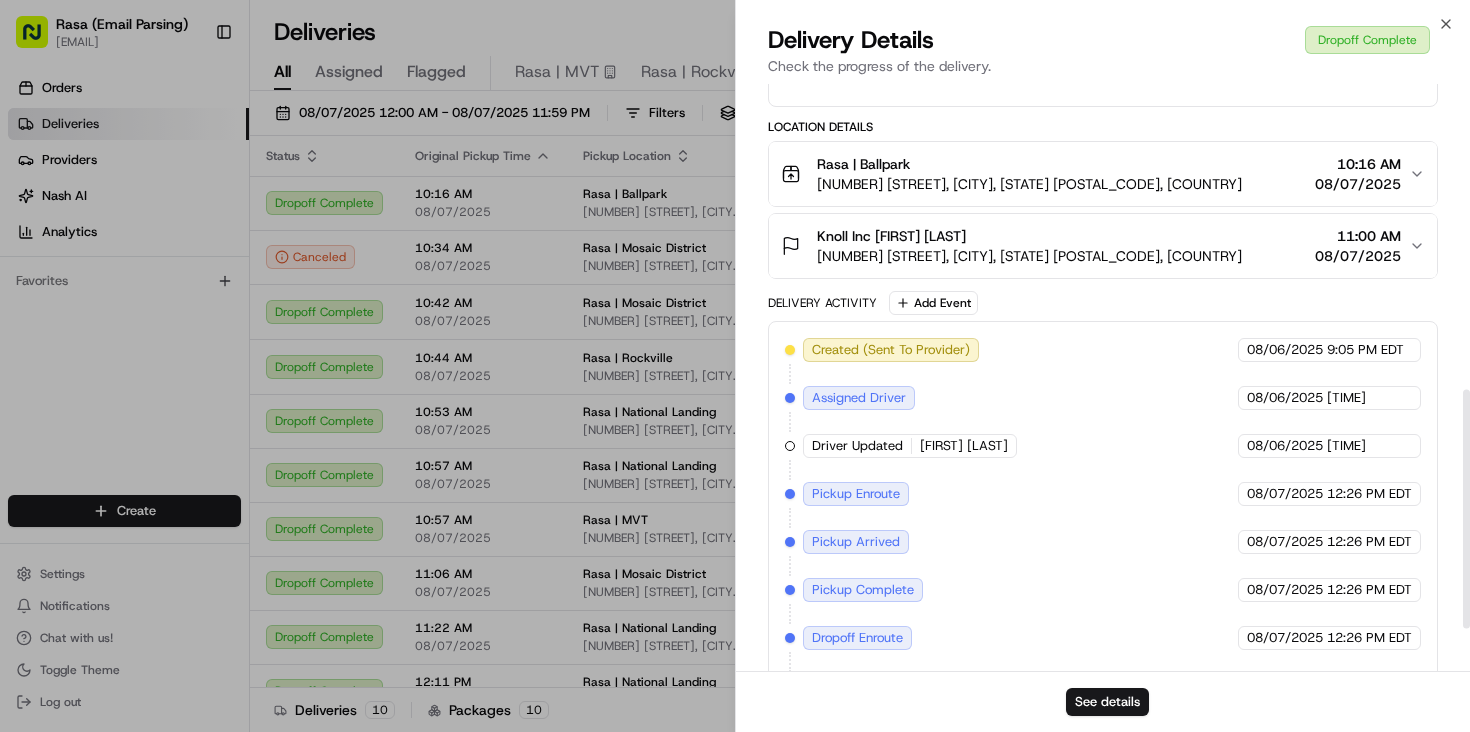 scroll, scrollTop: 854, scrollLeft: 0, axis: vertical 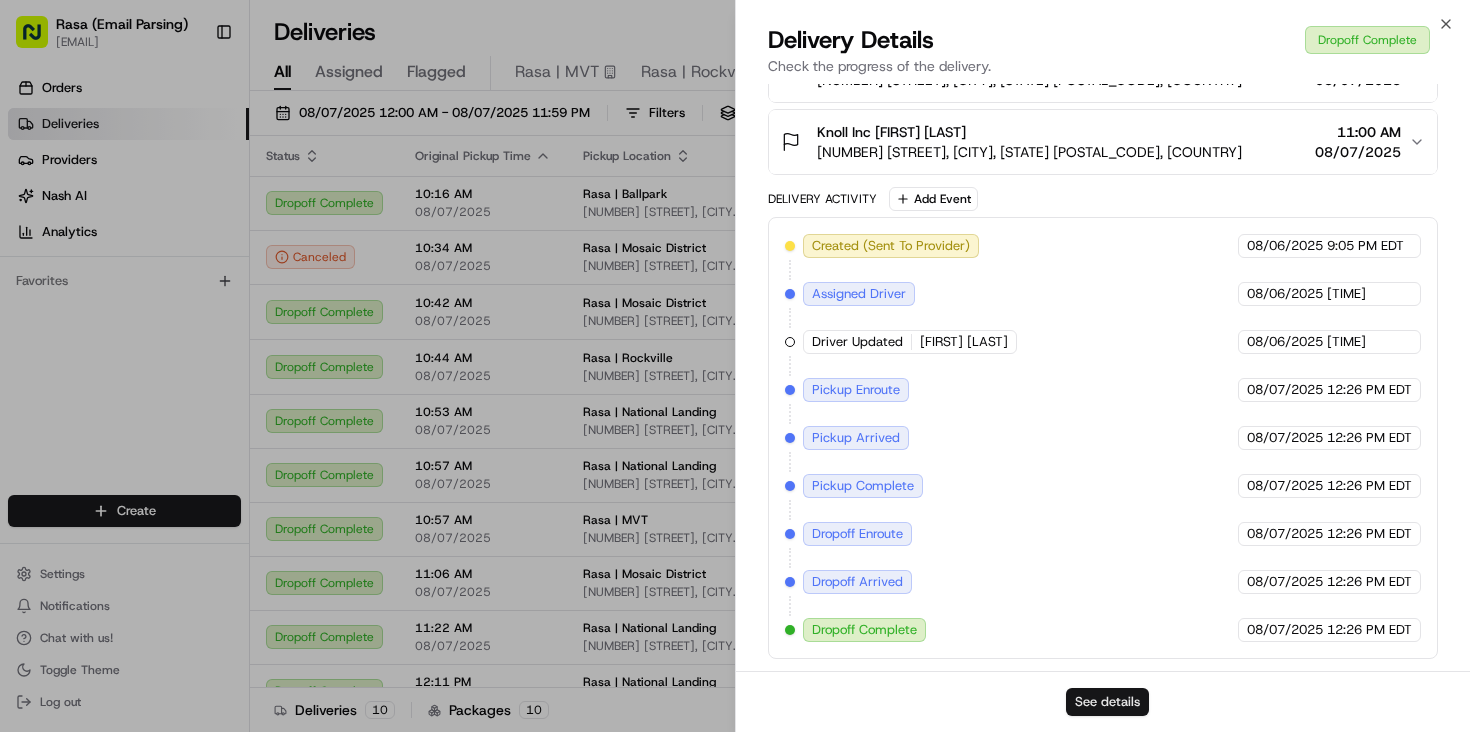 click on "See details" at bounding box center (1107, 702) 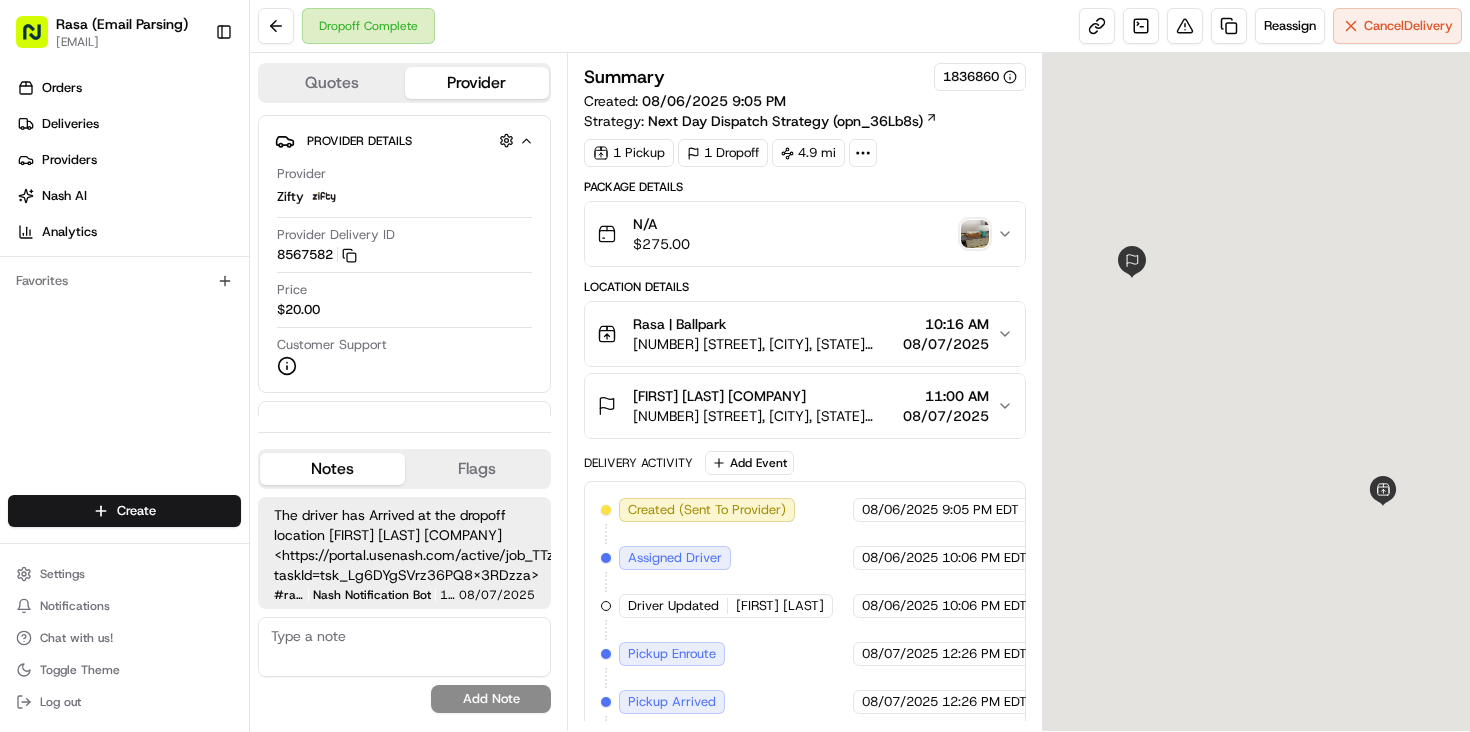 scroll, scrollTop: 0, scrollLeft: 0, axis: both 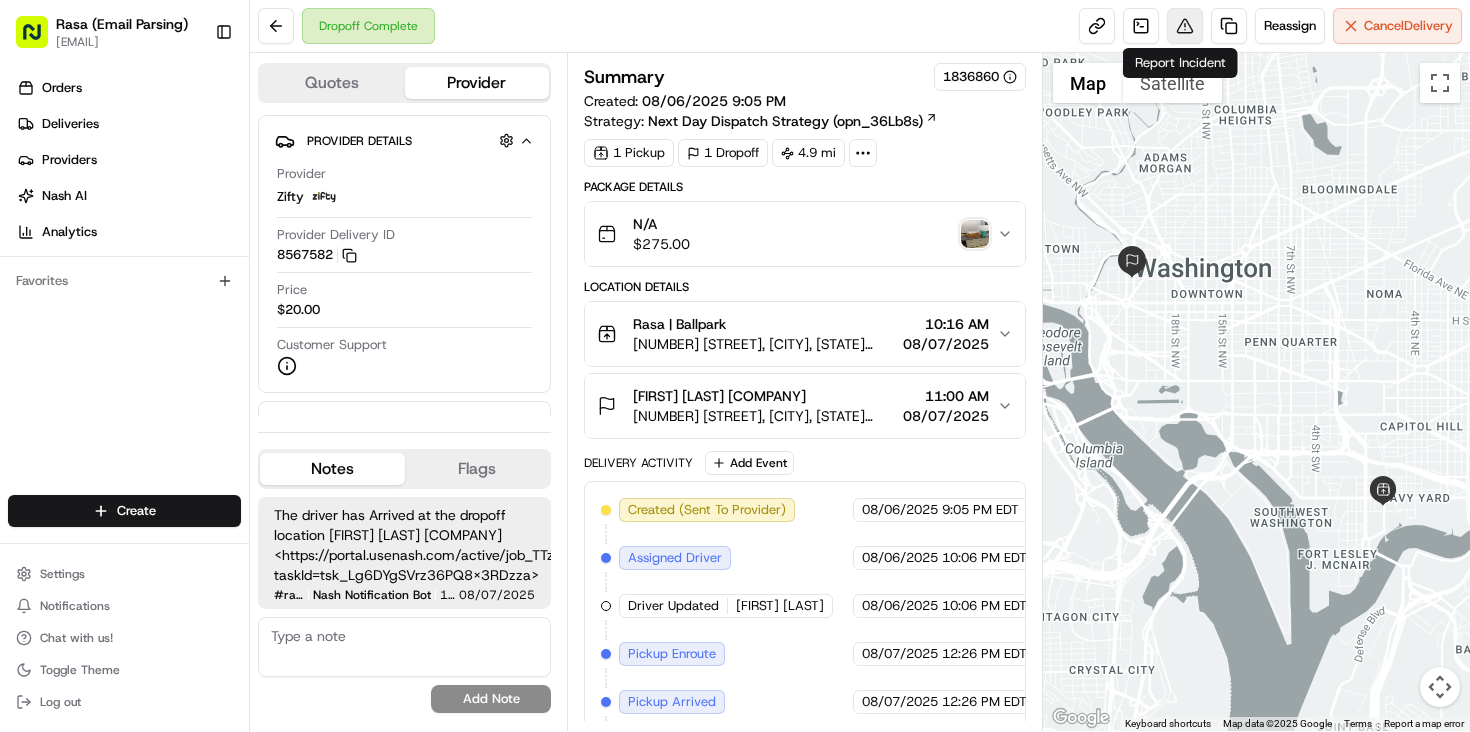 click at bounding box center [1185, 26] 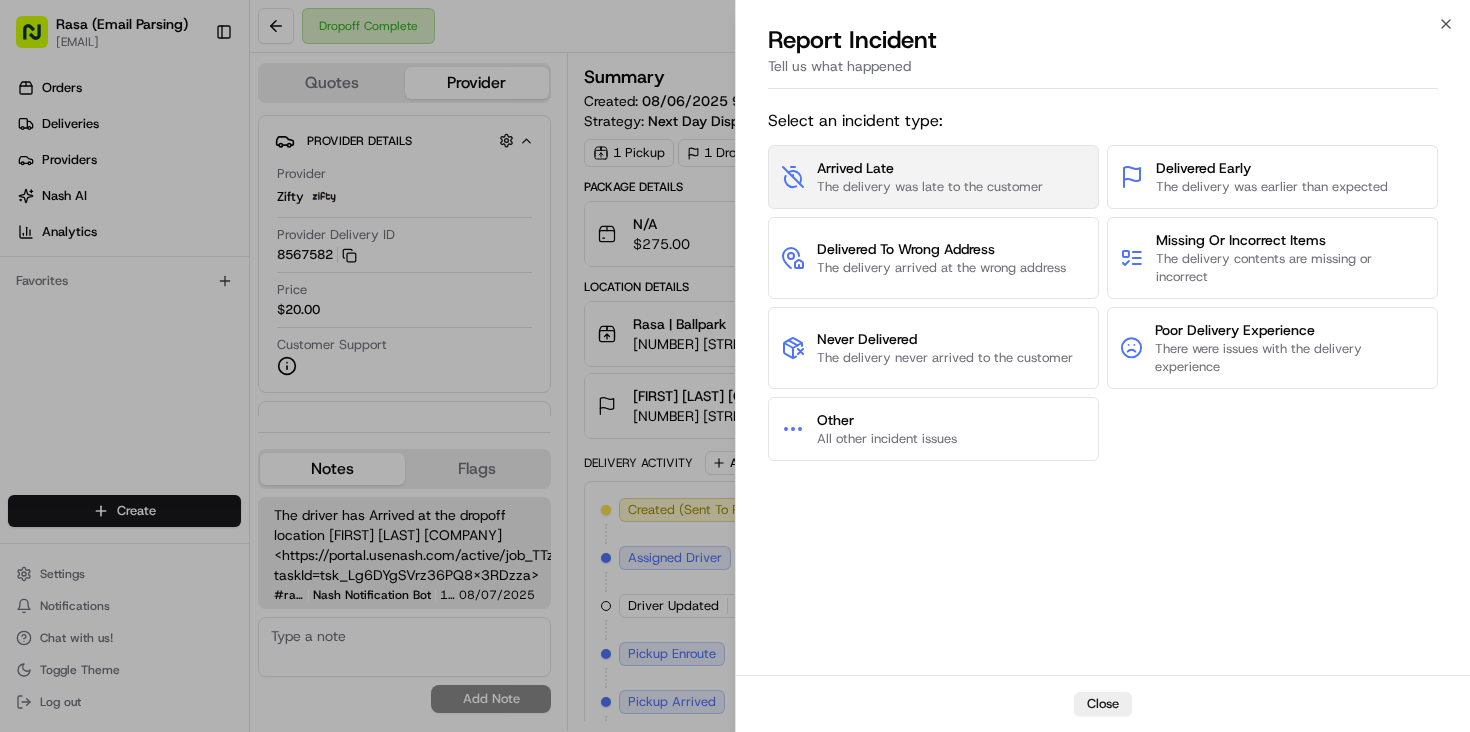 click on "Arrived Late" at bounding box center [930, 168] 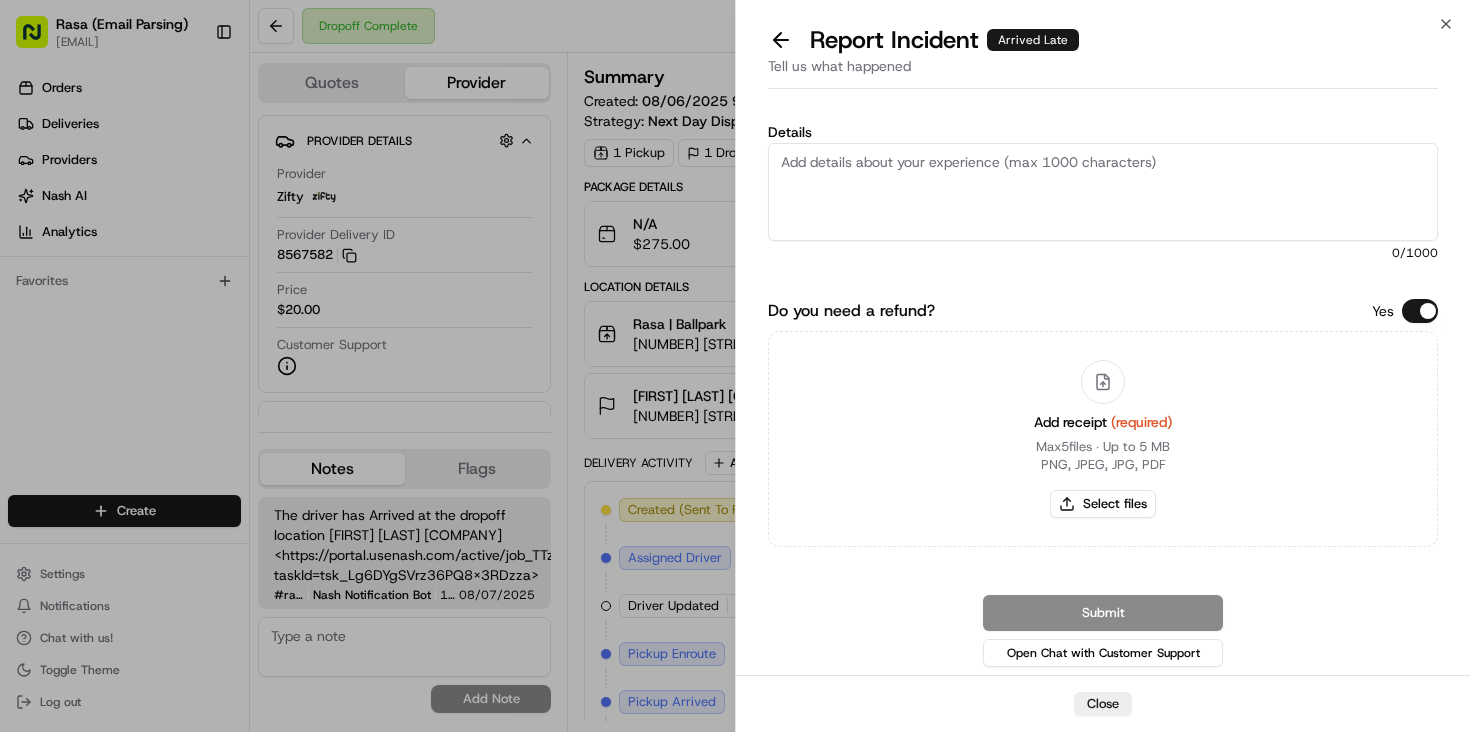 click on "Details" at bounding box center (1103, 192) 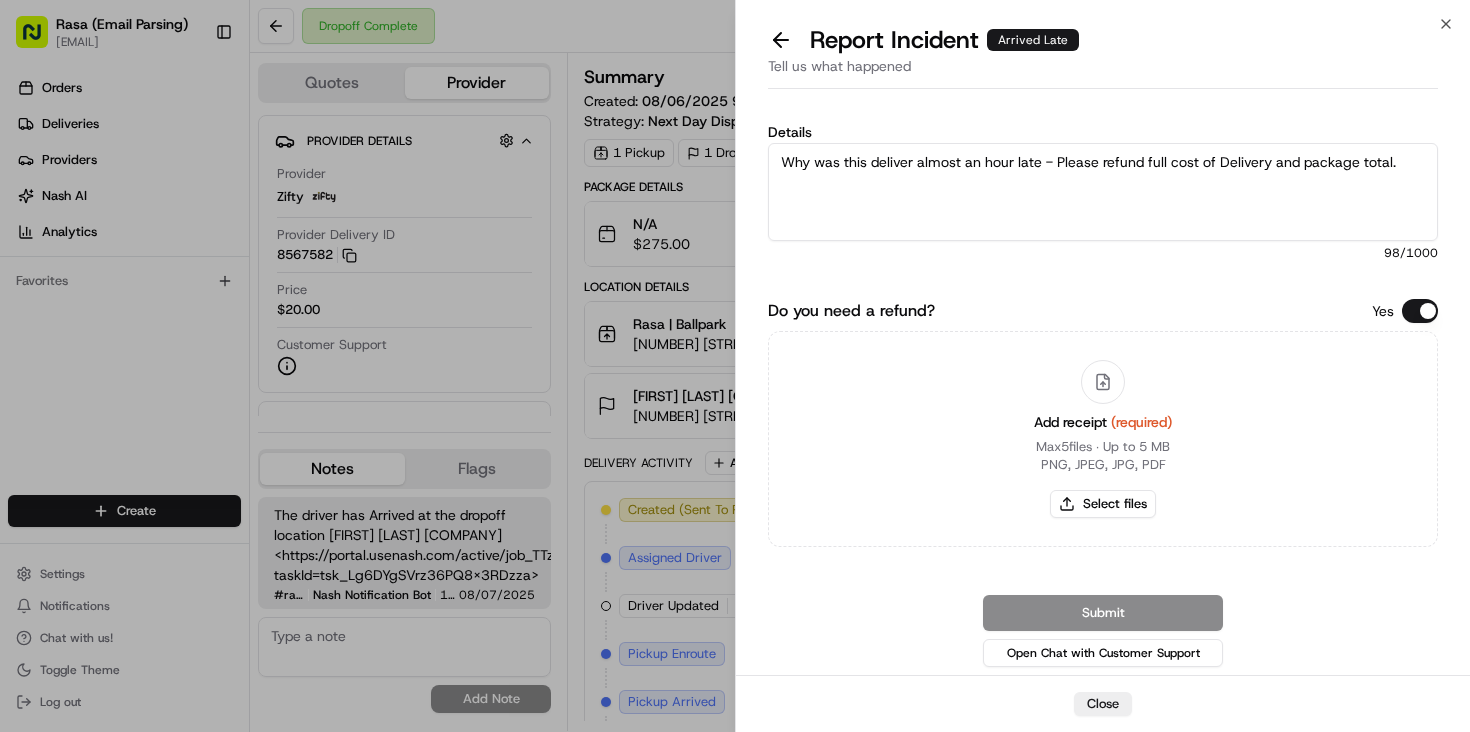 type on "Why was this deliver almost an hour late - Please refund full cost of Delivery and package total." 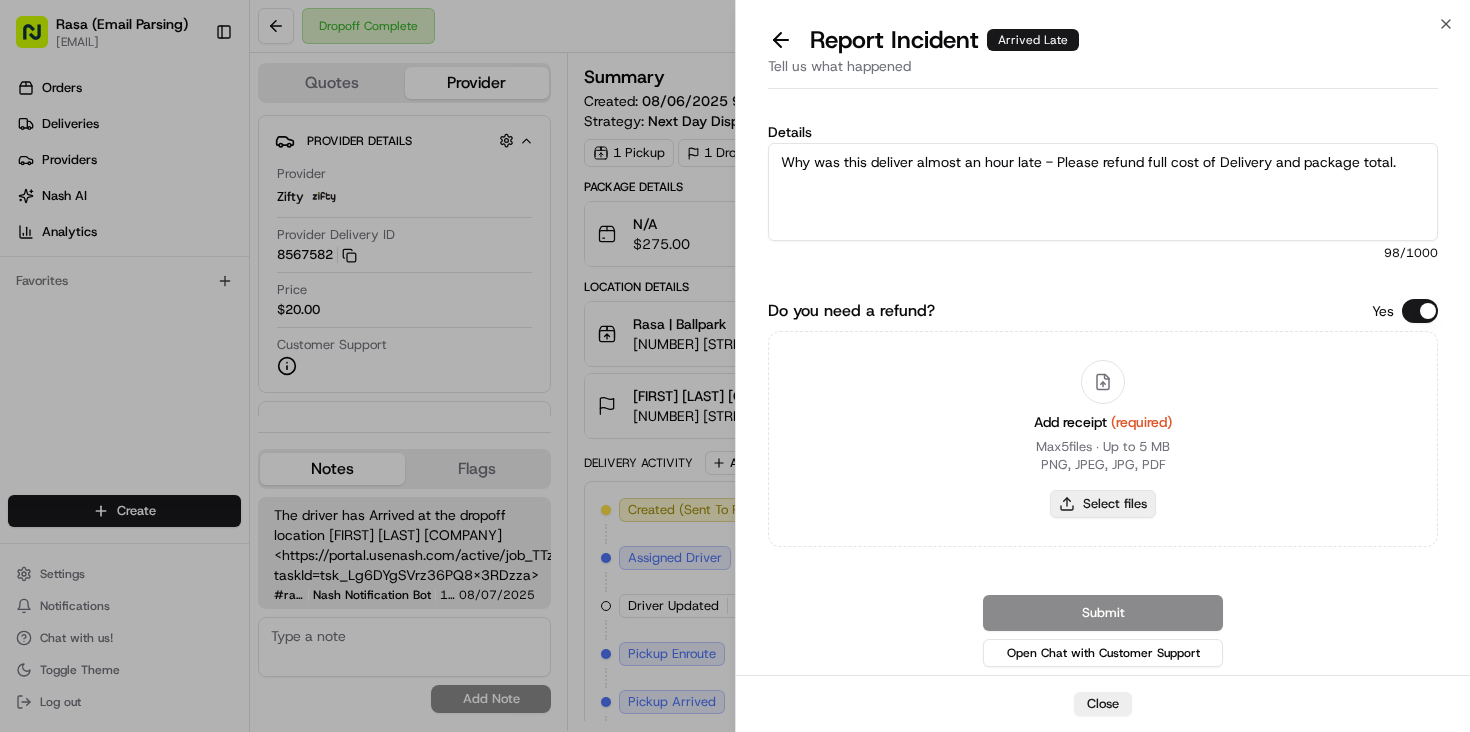 click on "Select files" at bounding box center [1103, 504] 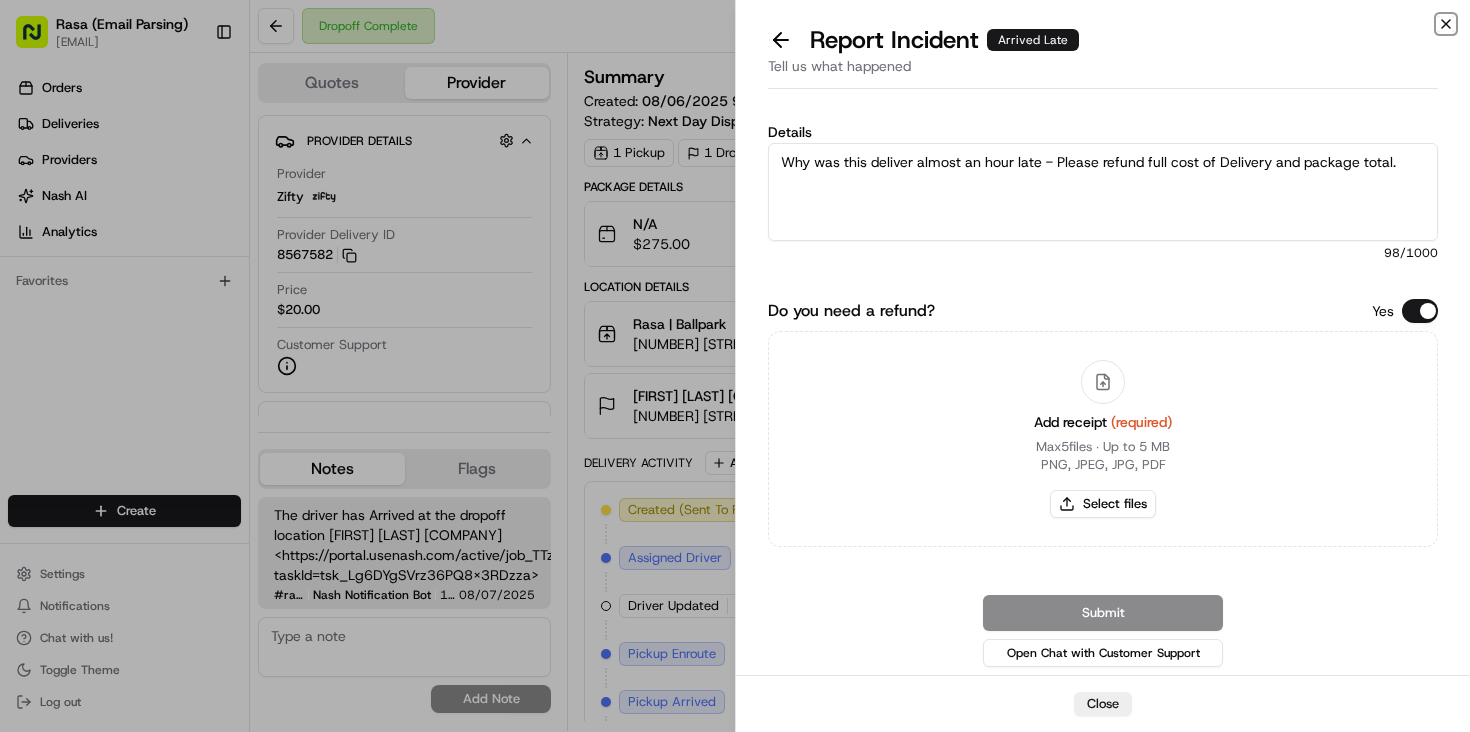 click 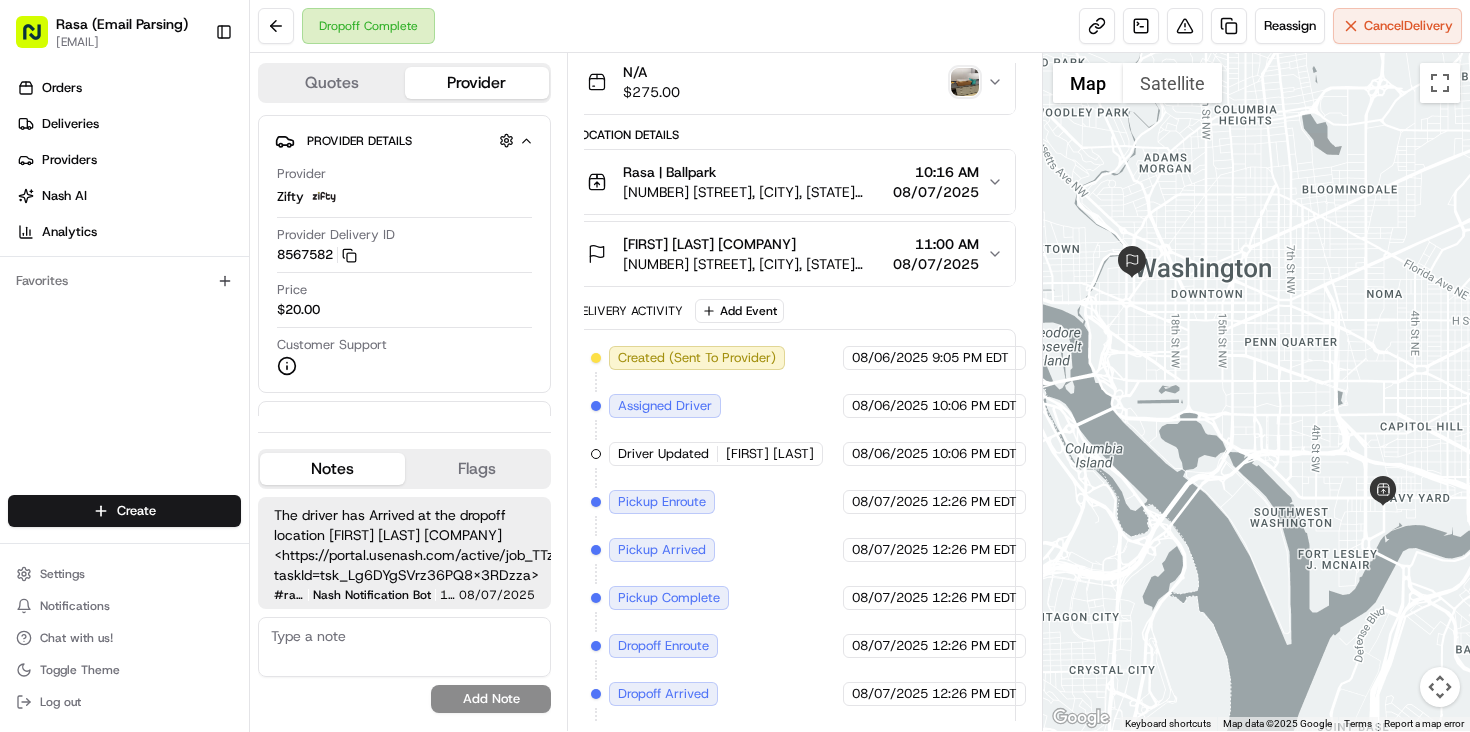 scroll, scrollTop: 202, scrollLeft: 28, axis: both 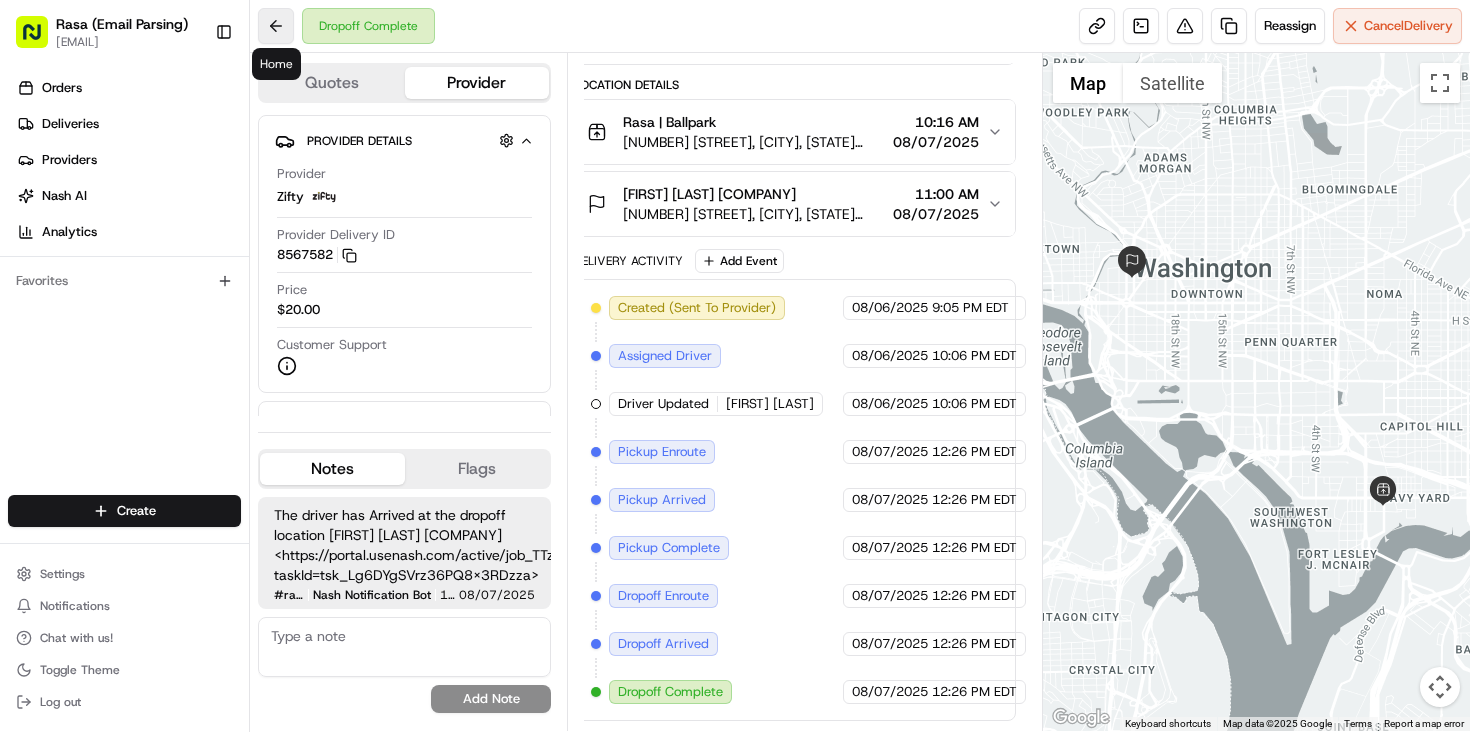 click at bounding box center [276, 26] 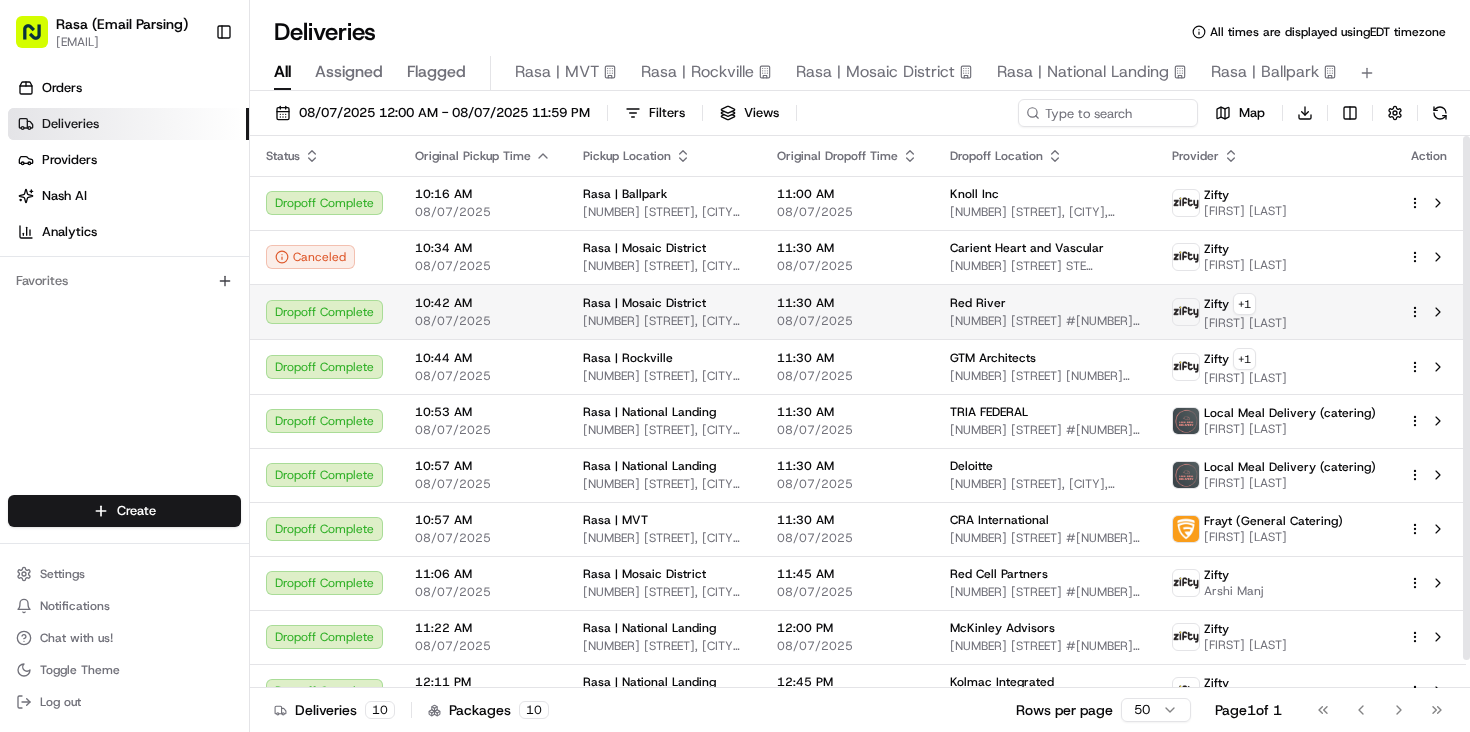 click on "Dropoff Complete" at bounding box center (324, 312) 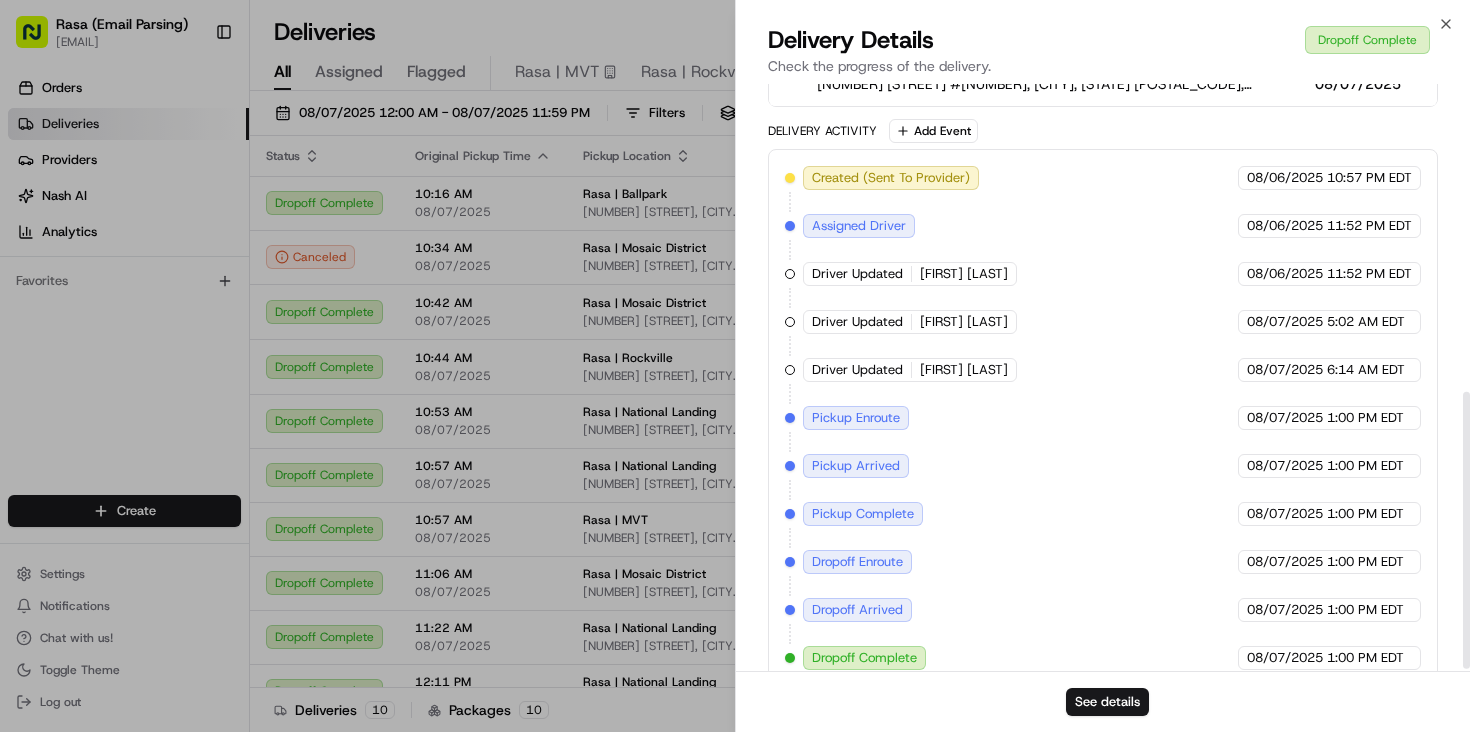 scroll, scrollTop: 659, scrollLeft: 0, axis: vertical 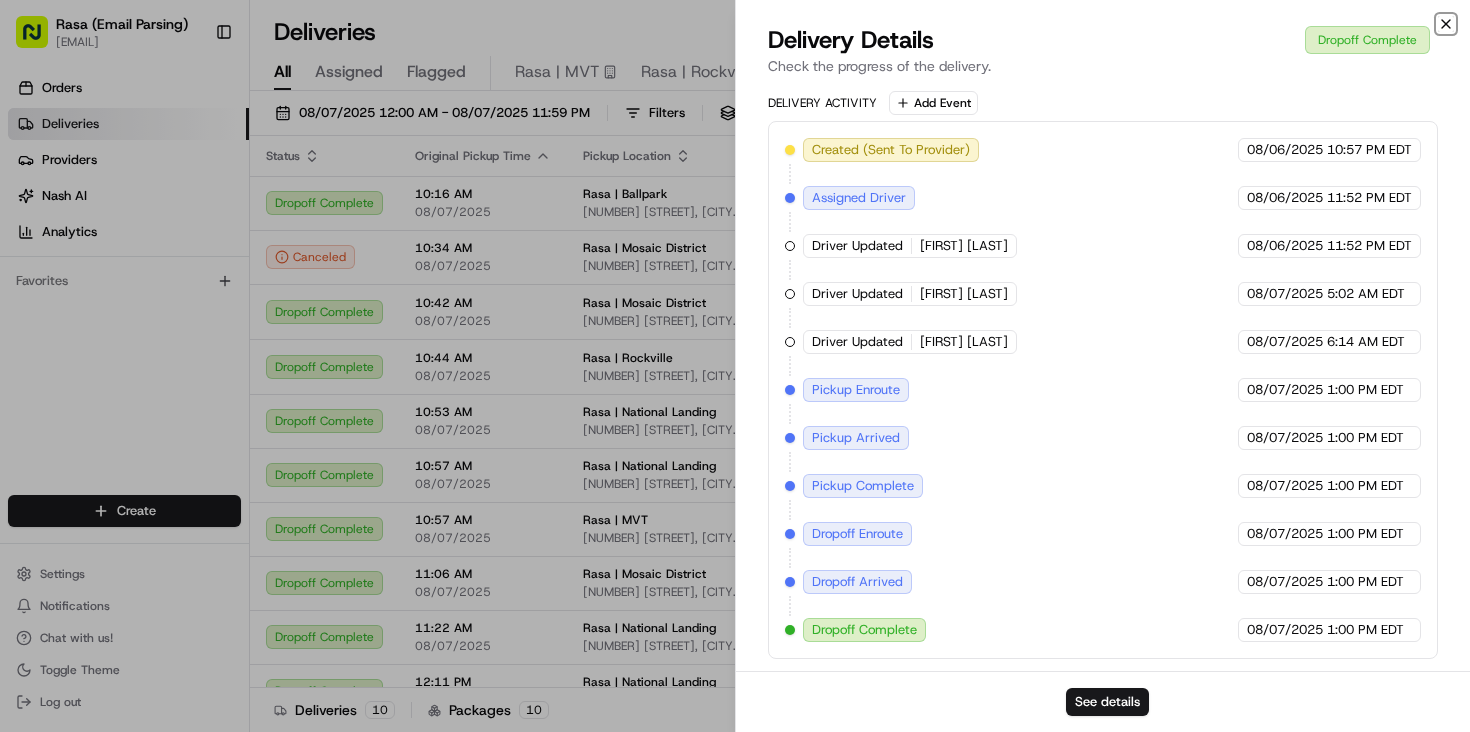 click 